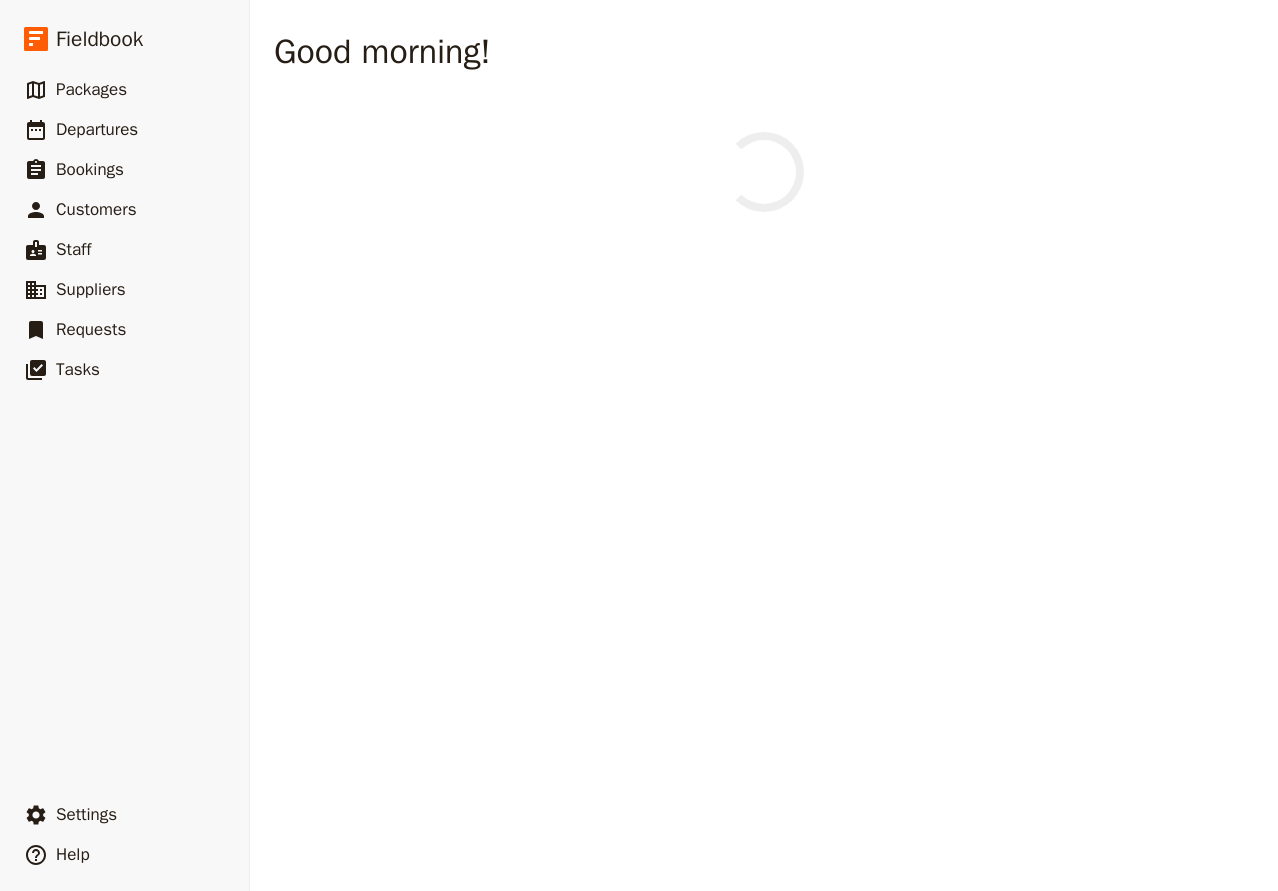 scroll, scrollTop: 0, scrollLeft: 0, axis: both 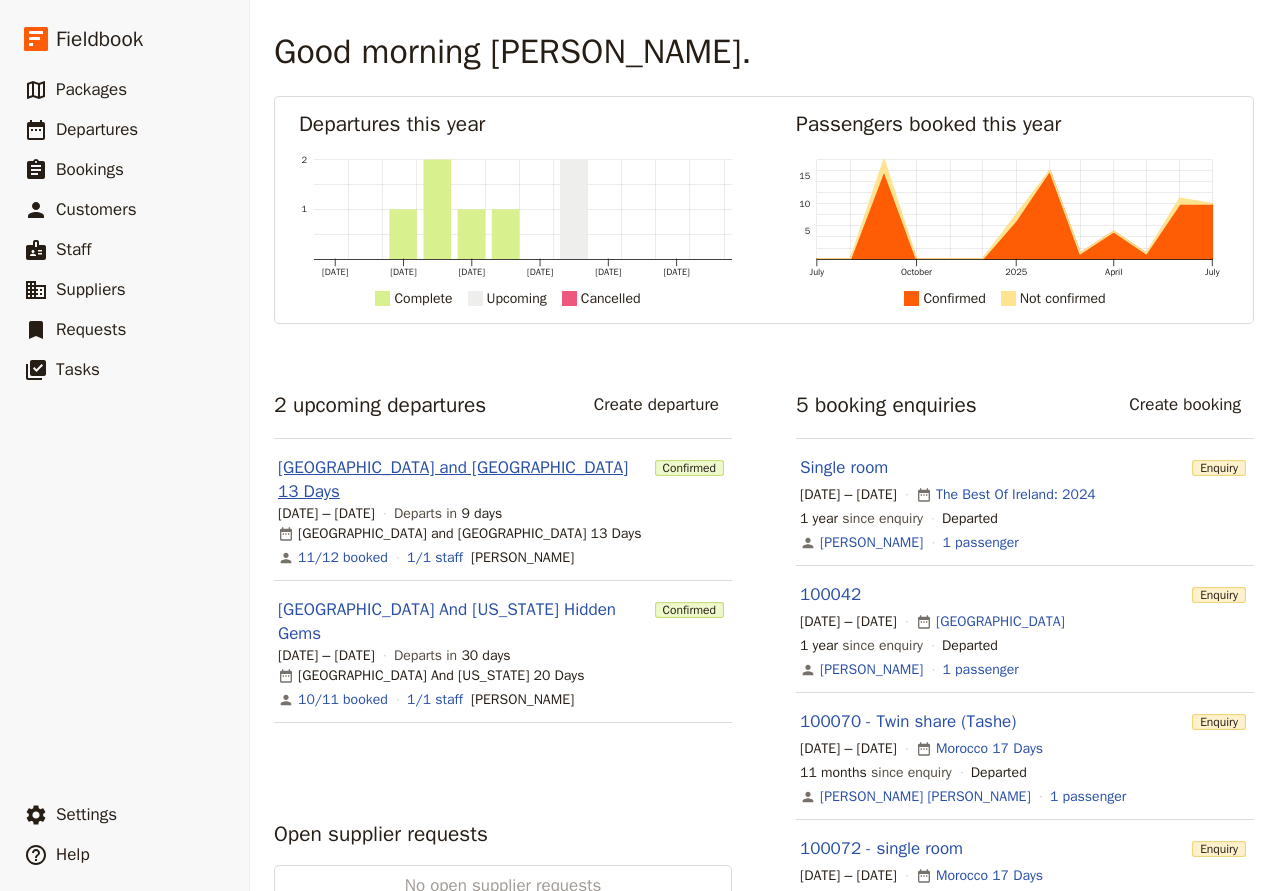 click on "[GEOGRAPHIC_DATA] and [GEOGRAPHIC_DATA] 13 Days" at bounding box center (462, 480) 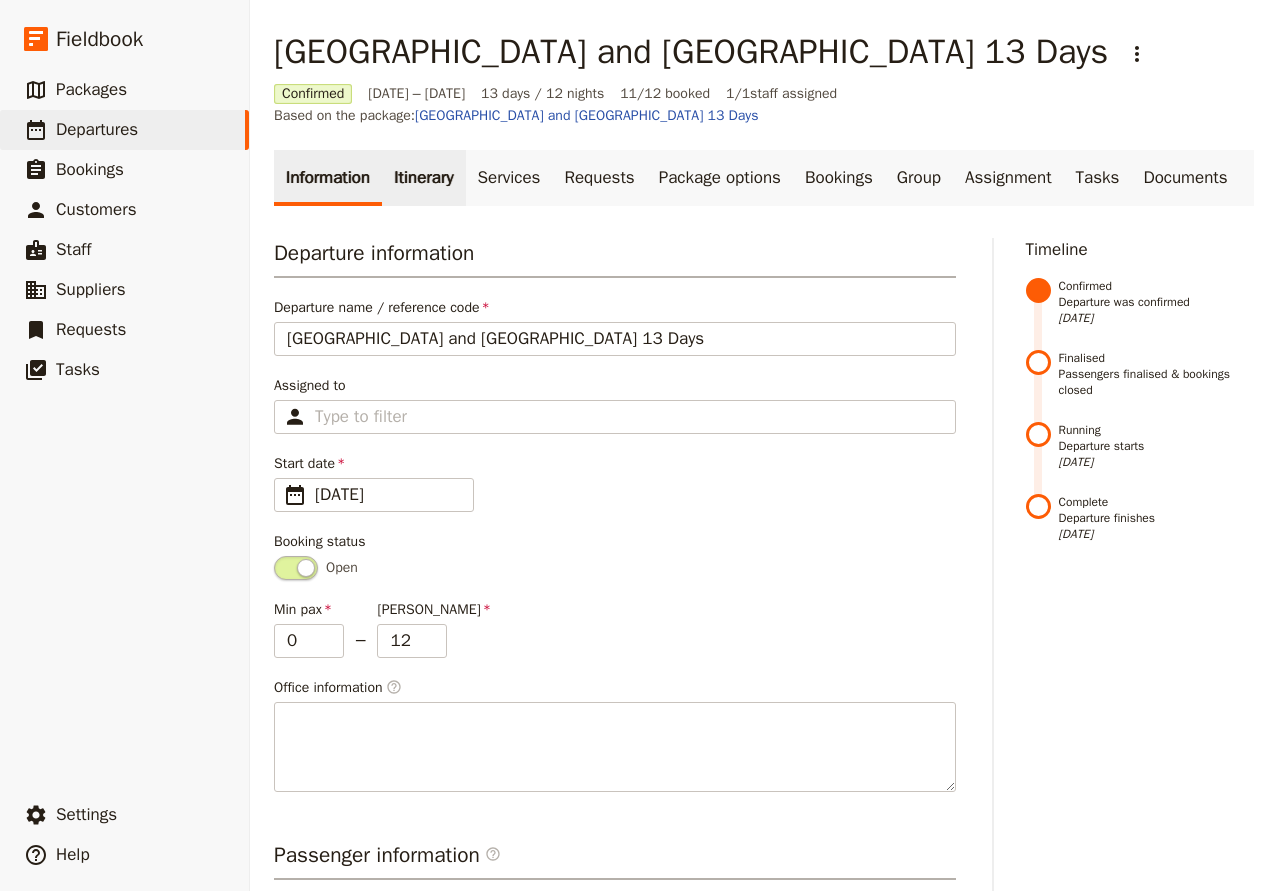 click on "Itinerary" at bounding box center [423, 178] 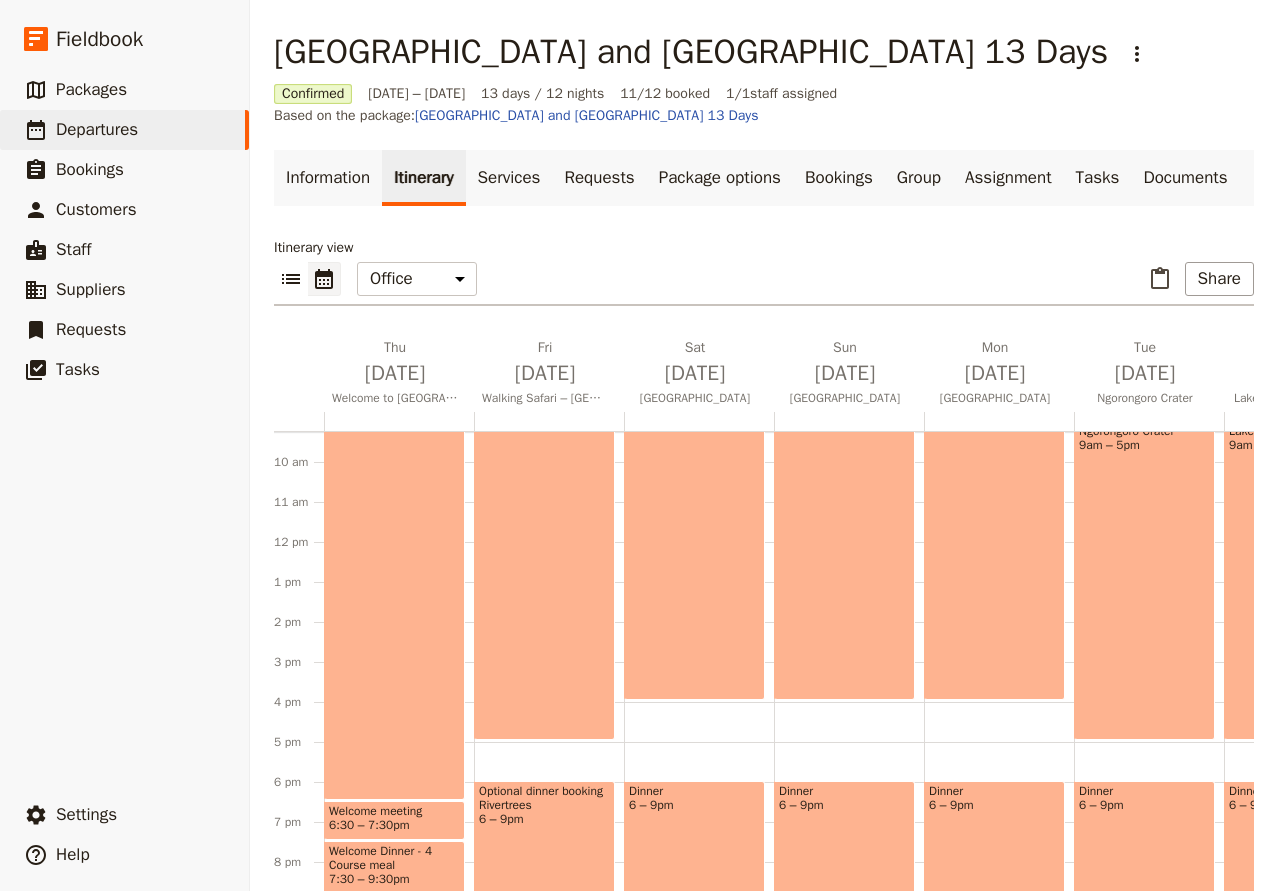 scroll, scrollTop: 474, scrollLeft: 0, axis: vertical 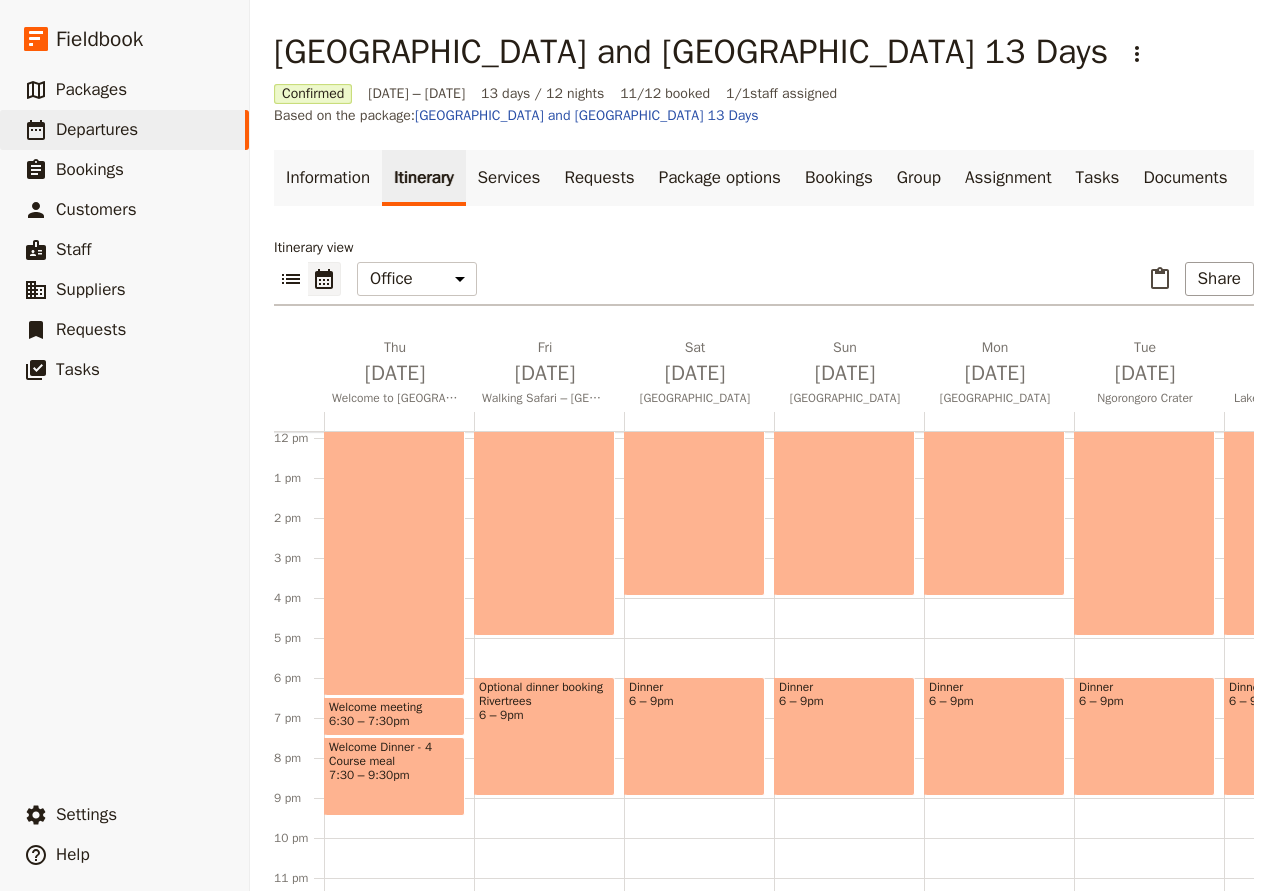 click on "7:30 – 9:30pm" at bounding box center [394, 775] 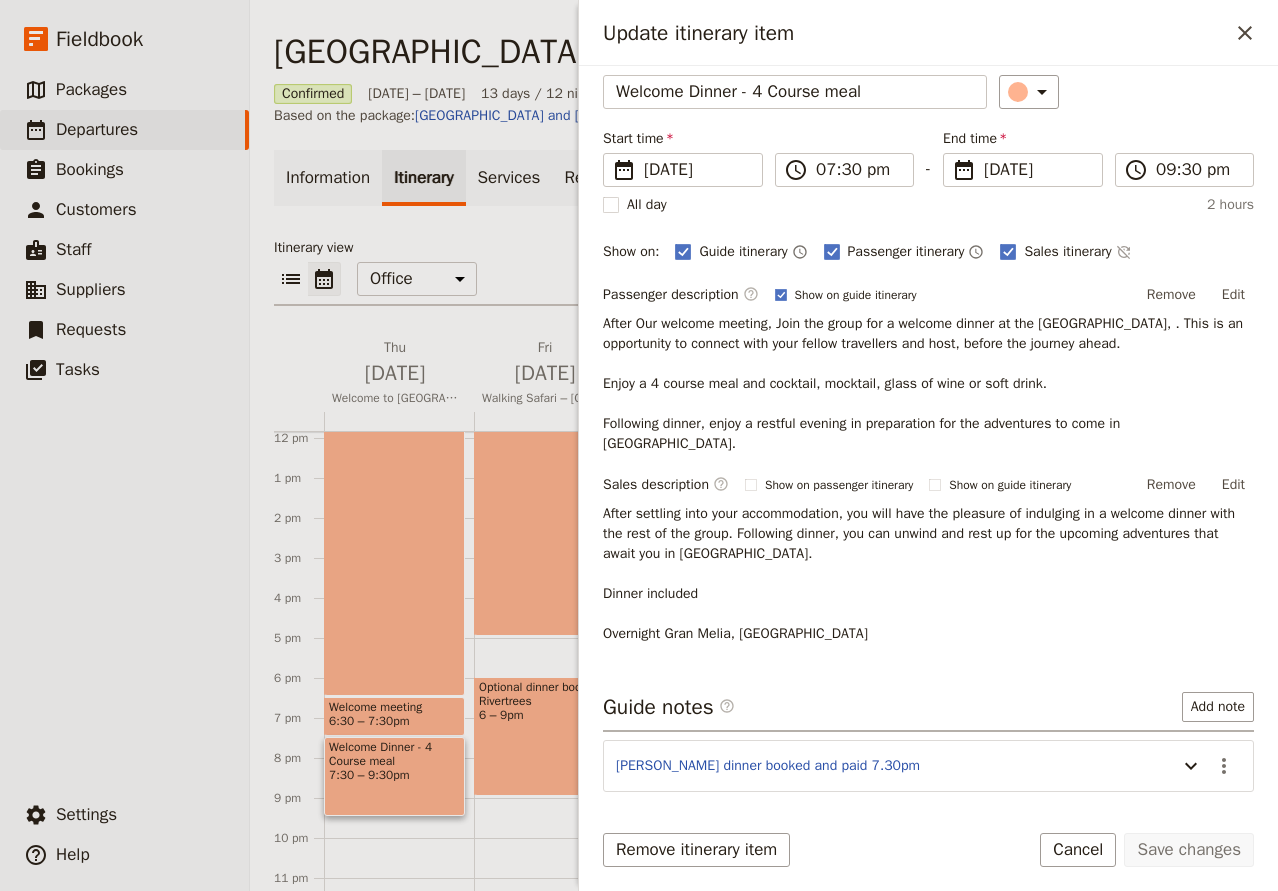 scroll, scrollTop: 151, scrollLeft: 0, axis: vertical 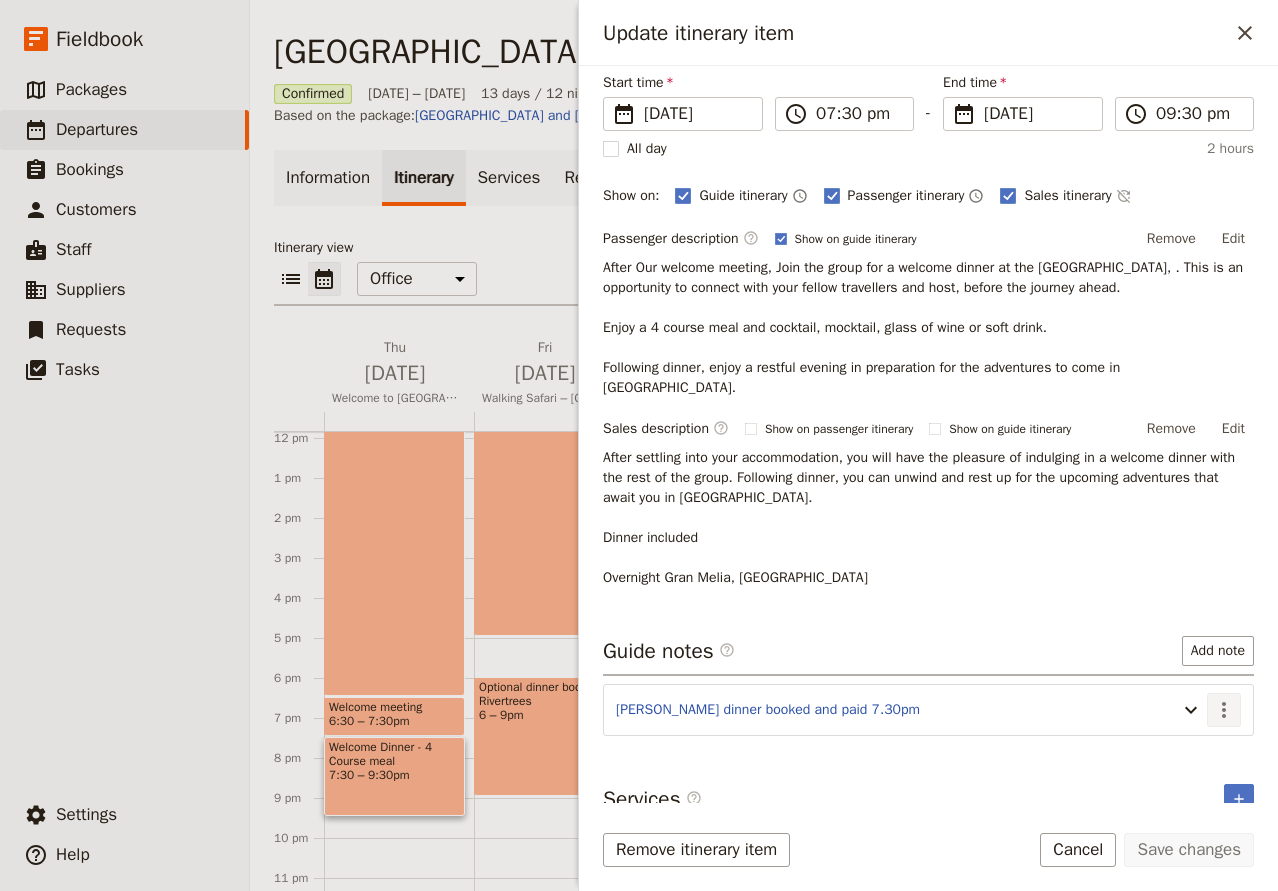 click 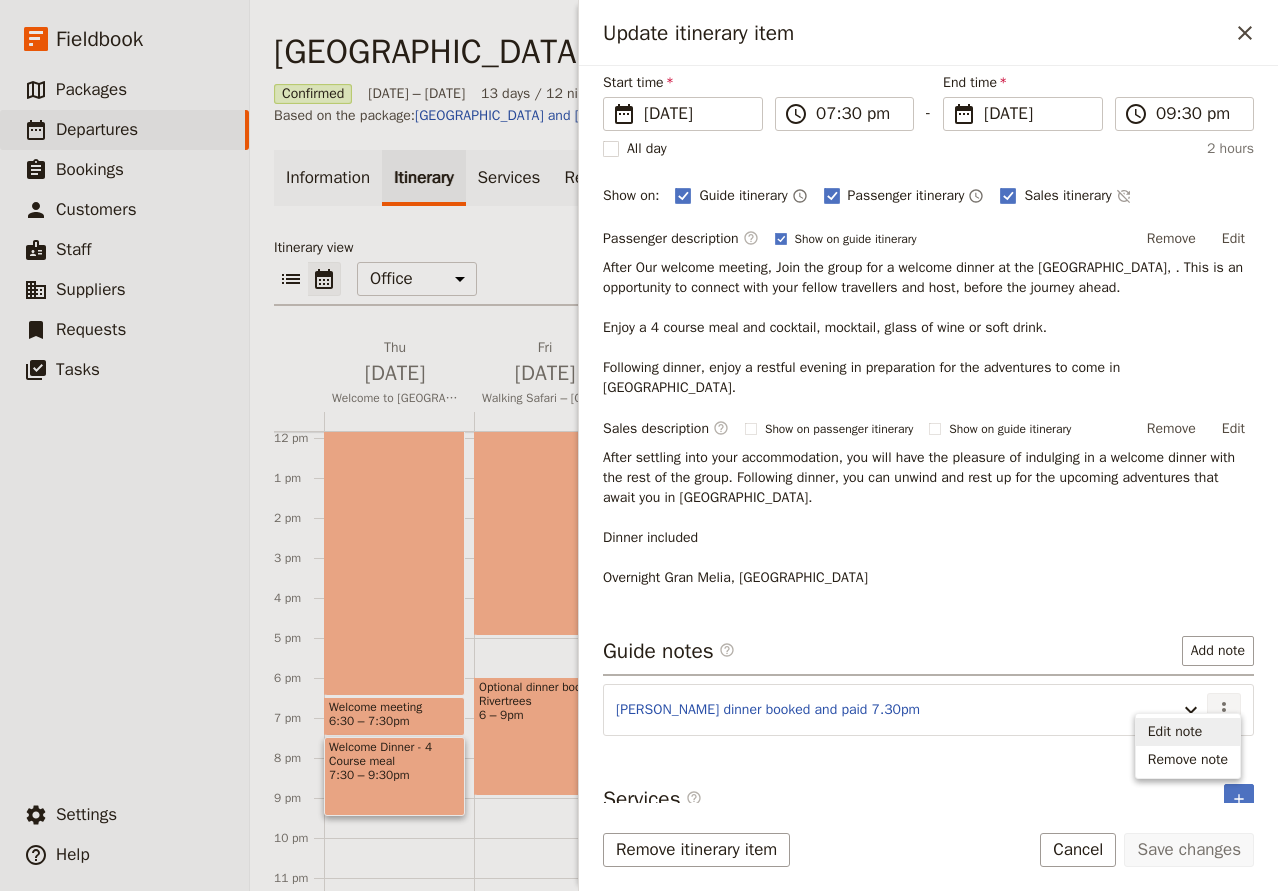 click on "Edit note" at bounding box center [1175, 732] 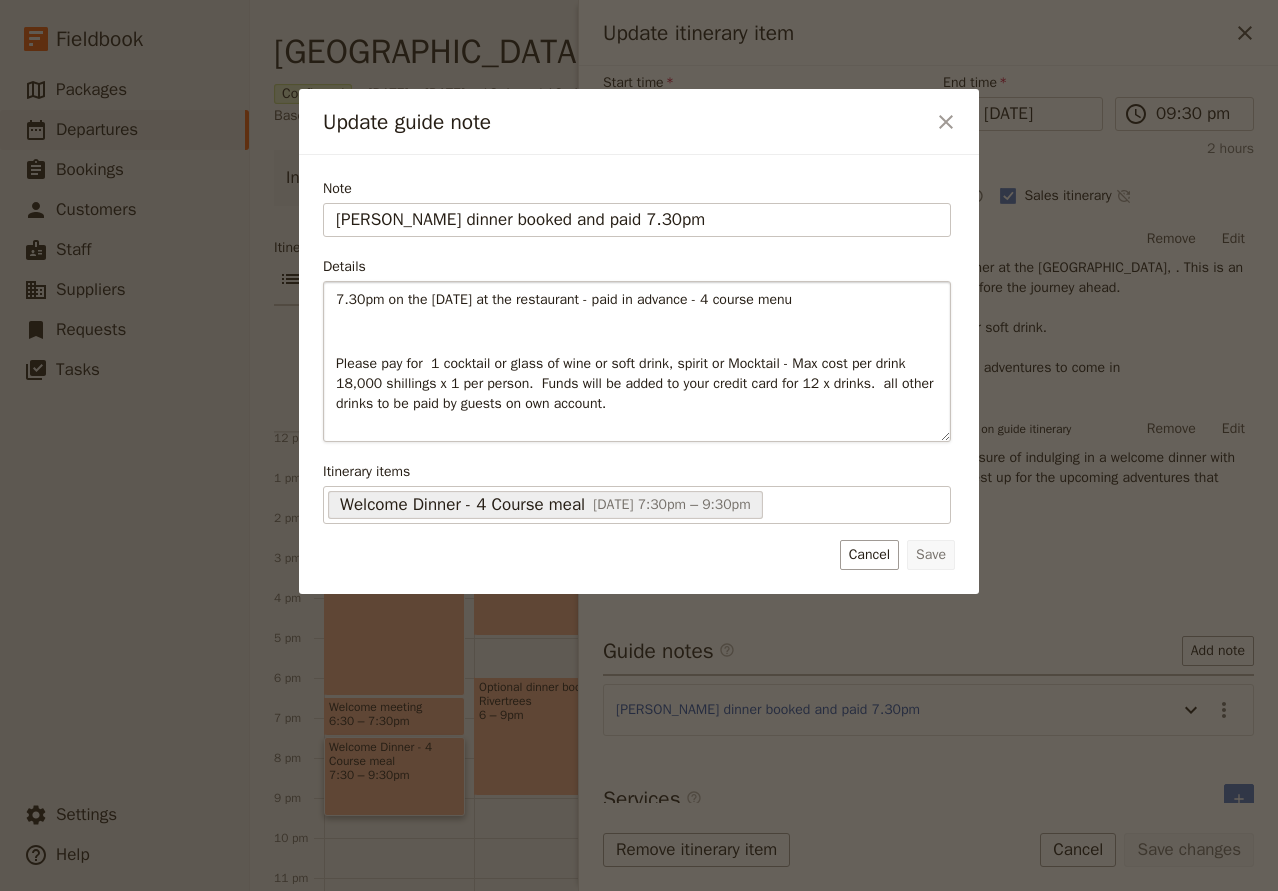 scroll, scrollTop: 45, scrollLeft: 0, axis: vertical 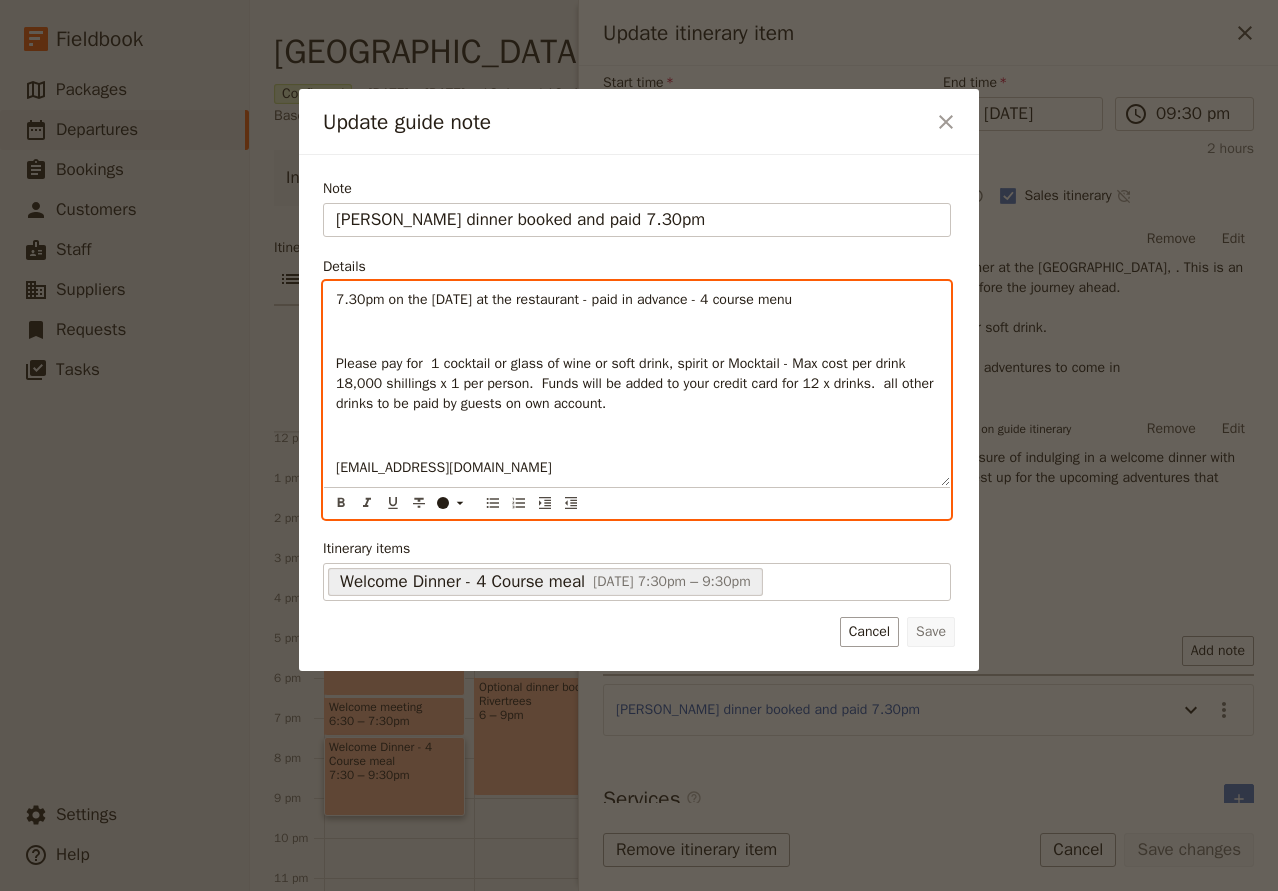 click on "7.30pm on the [DATE] at the restaurant - paid in advance - 4 course menu Please pay for  1 cocktail or glass of wine or soft drink, spirit or Mocktail - Max cost per drink 18,000 shillings x 1 per person.  Funds will be added to your credit card for 12 x drinks.  all other drinks to be paid by guests on own account. [EMAIL_ADDRESS][DOMAIN_NAME]" at bounding box center [637, 384] 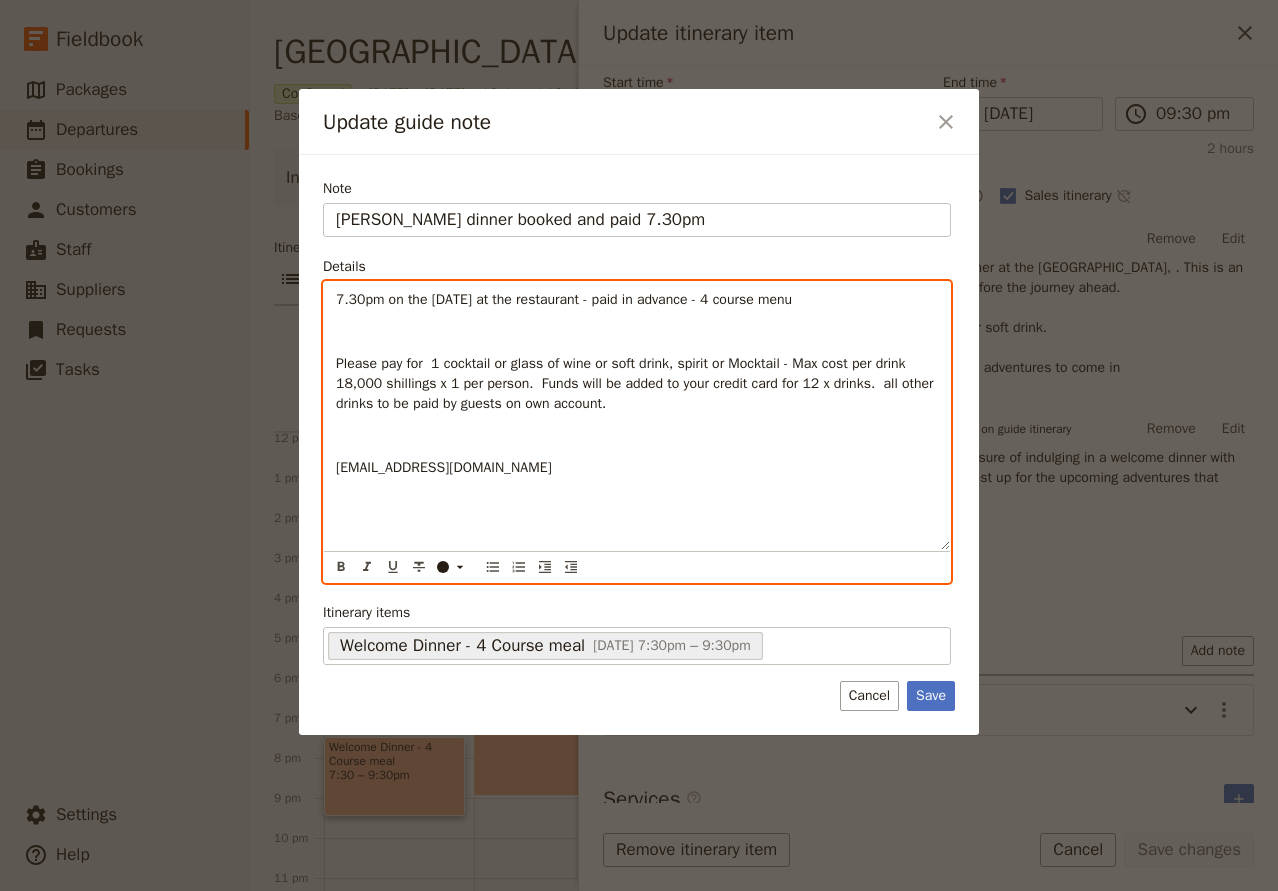 scroll, scrollTop: 0, scrollLeft: 0, axis: both 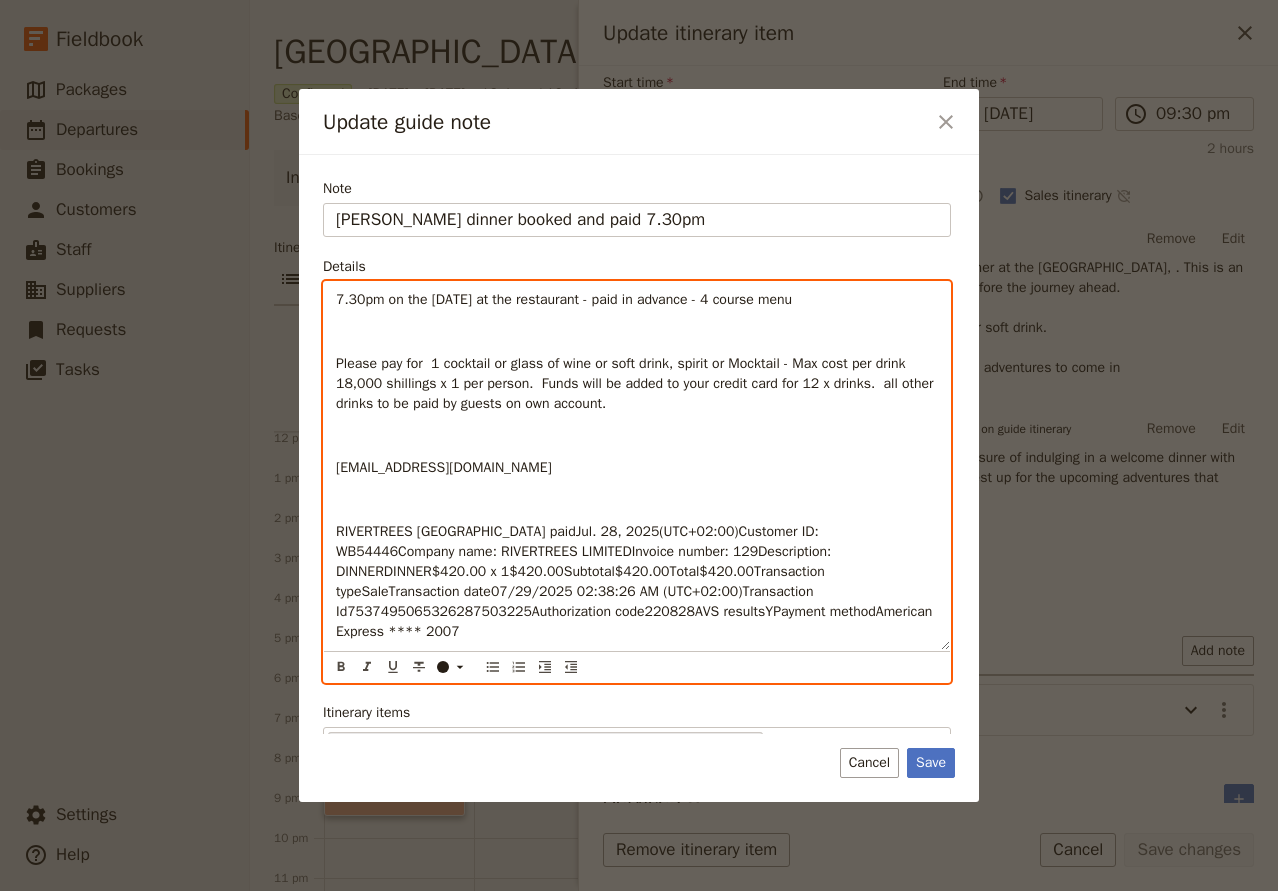 click on "RIVERTREES [GEOGRAPHIC_DATA] paidJul. 28, 2025(UTC+02:00)Customer ID: WB54446Company name: RIVERTREES LIMITEDInvoice number: 129Description: DINNERDINNER$420.00 x 1$420.00Subtotal$420.00Total$420.00Transaction typeSaleTransaction date07/29/2025 02:38:26 AM (UTC+02:00)Transaction Id7537495065326287503225Authorization code220828AVS resultsYPayment methodAmerican Express **** 2007" at bounding box center [636, 581] 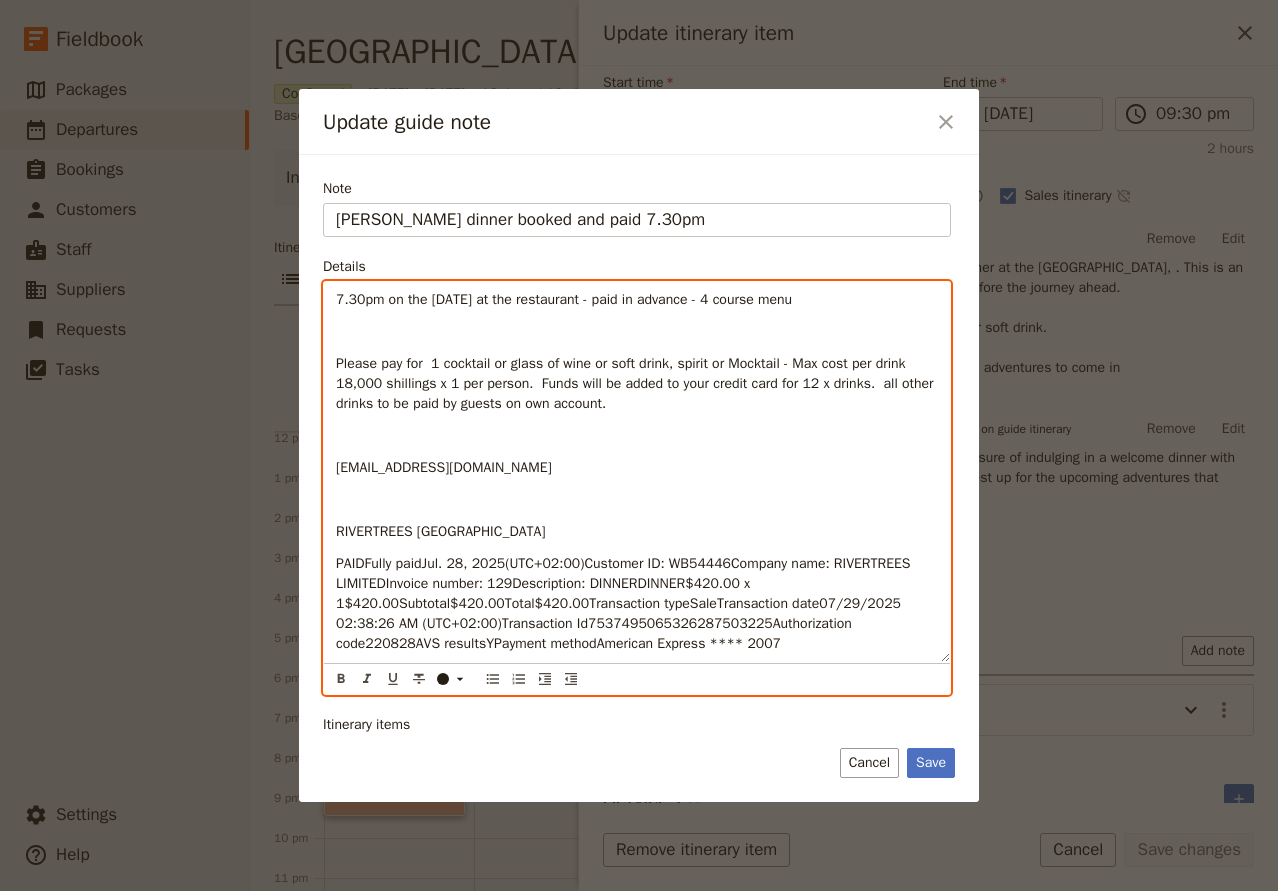 click on "PAIDFully paidJul. 28, 2025(UTC+02:00)Customer ID: WB54446Company name: RIVERTREES LIMITEDInvoice number: 129Description: DINNERDINNER$420.00 x 1$420.00Subtotal$420.00Total$420.00Transaction typeSaleTransaction date07/29/2025 02:38:26 AM (UTC+02:00)Transaction Id7537495065326287503225Authorization code220828AVS resultsYPayment methodAmerican Express **** 2007" at bounding box center (625, 603) 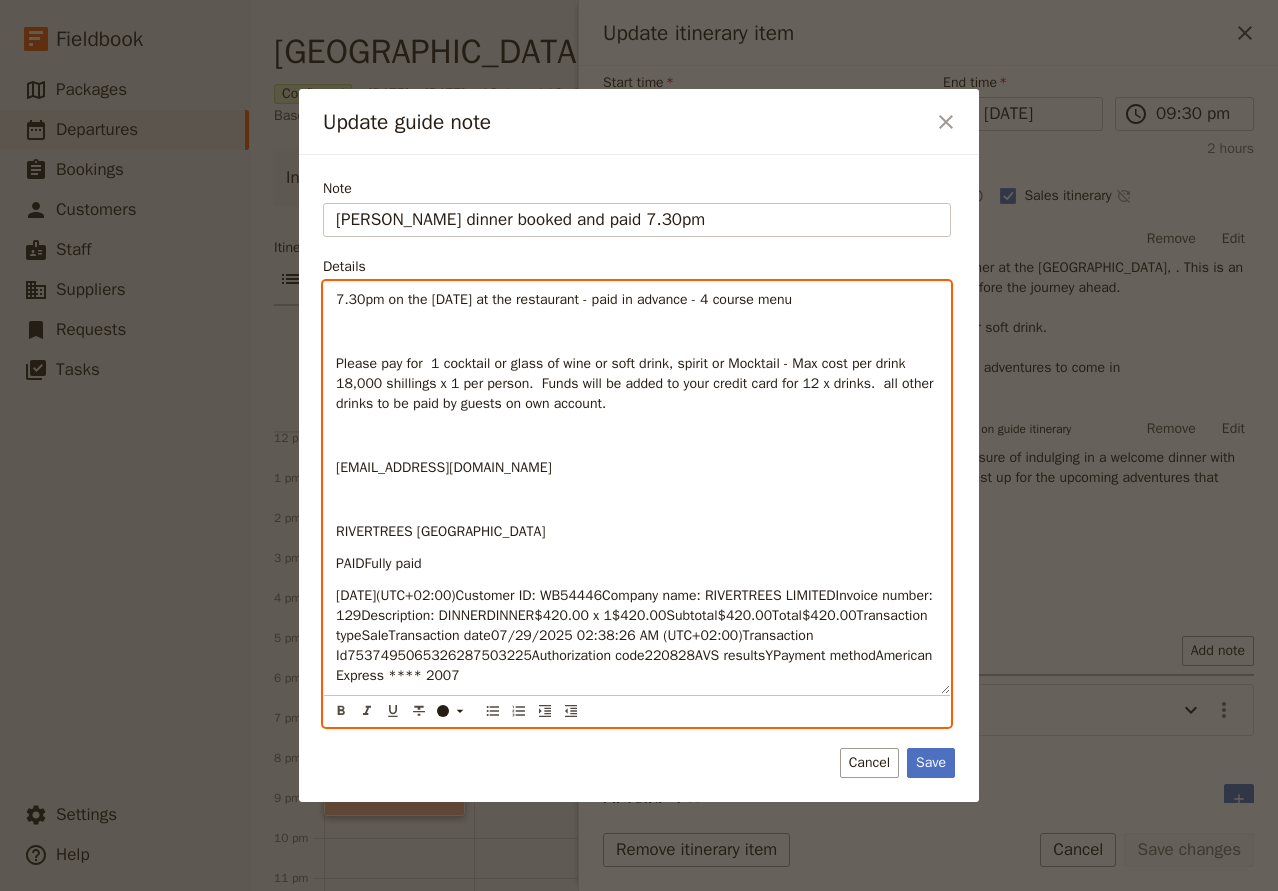click on "PAIDFully paid" at bounding box center [379, 563] 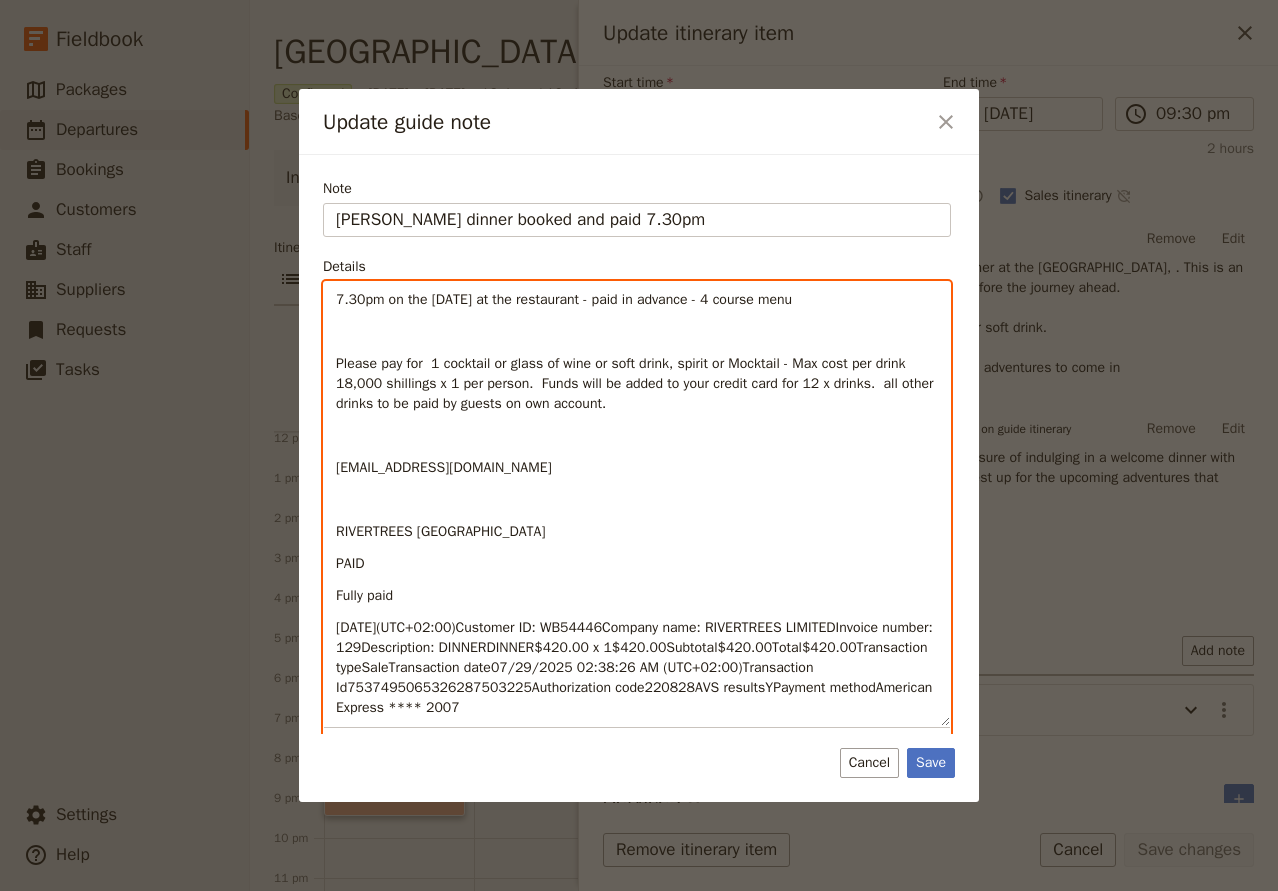 click on "[DATE](UTC+02:00)Customer ID: WB54446Company name: RIVERTREES LIMITEDInvoice number: 129Description: DINNERDINNER$420.00 x 1$420.00Subtotal$420.00Total$420.00Transaction typeSaleTransaction date07/29/2025 02:38:26 AM (UTC+02:00)Transaction Id7537495065326287503225Authorization code220828AVS resultsYPayment methodAmerican Express **** 2007" at bounding box center (636, 667) 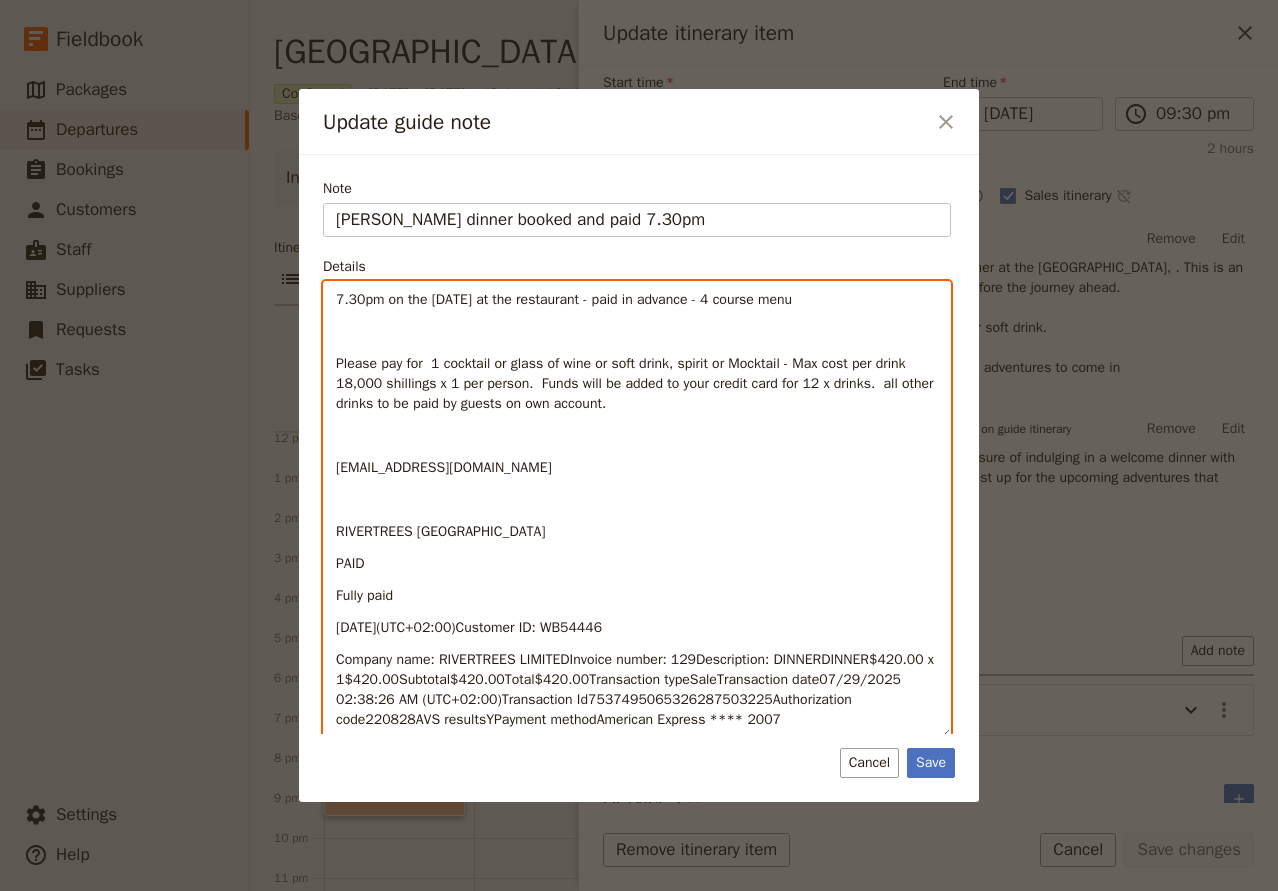 click on "Company name: RIVERTREES LIMITEDInvoice number: 129Description: DINNERDINNER$420.00 x 1$420.00Subtotal$420.00Total$420.00Transaction typeSaleTransaction date07/29/2025 02:38:26 AM (UTC+02:00)Transaction Id7537495065326287503225Authorization code220828AVS resultsYPayment methodAmerican Express **** 2007" at bounding box center [637, 689] 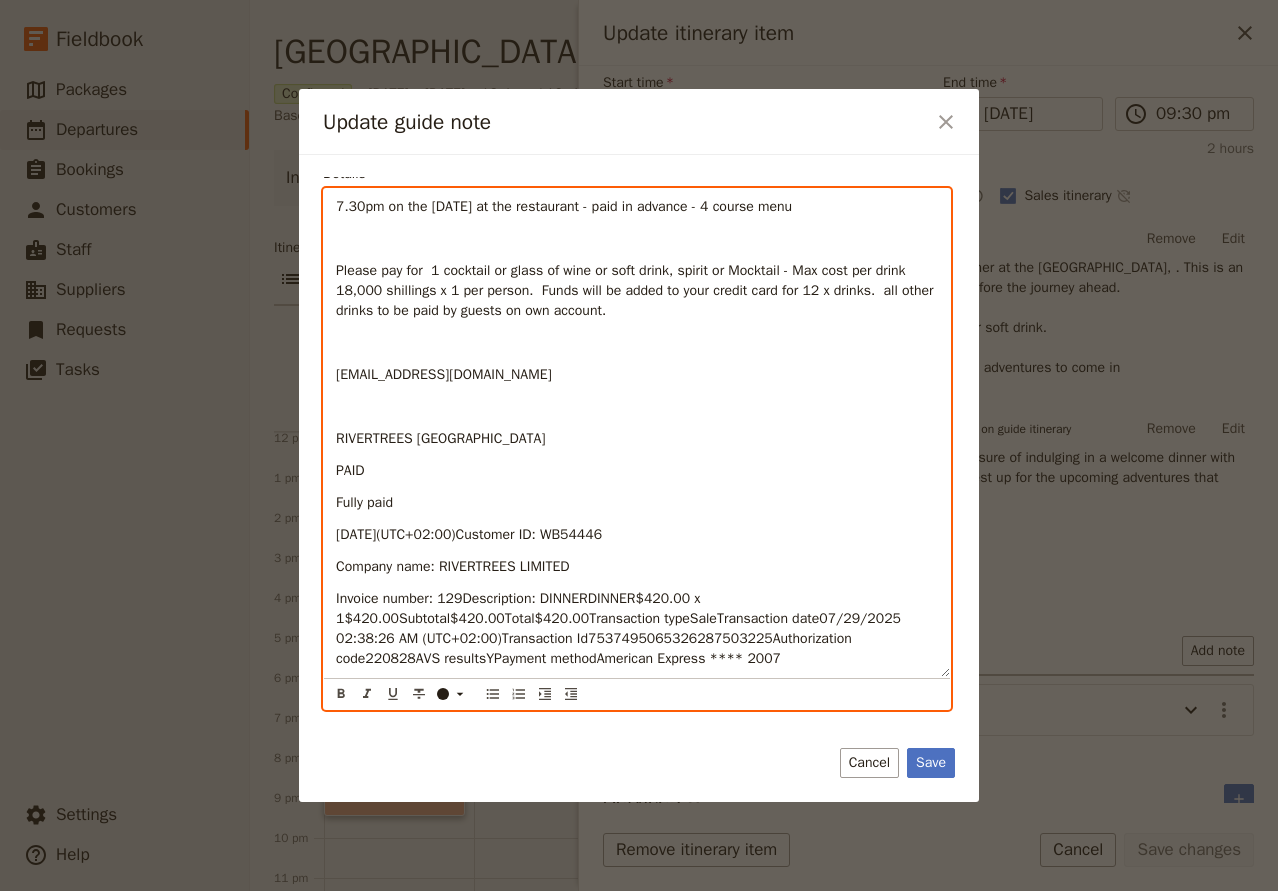 scroll, scrollTop: 153, scrollLeft: 0, axis: vertical 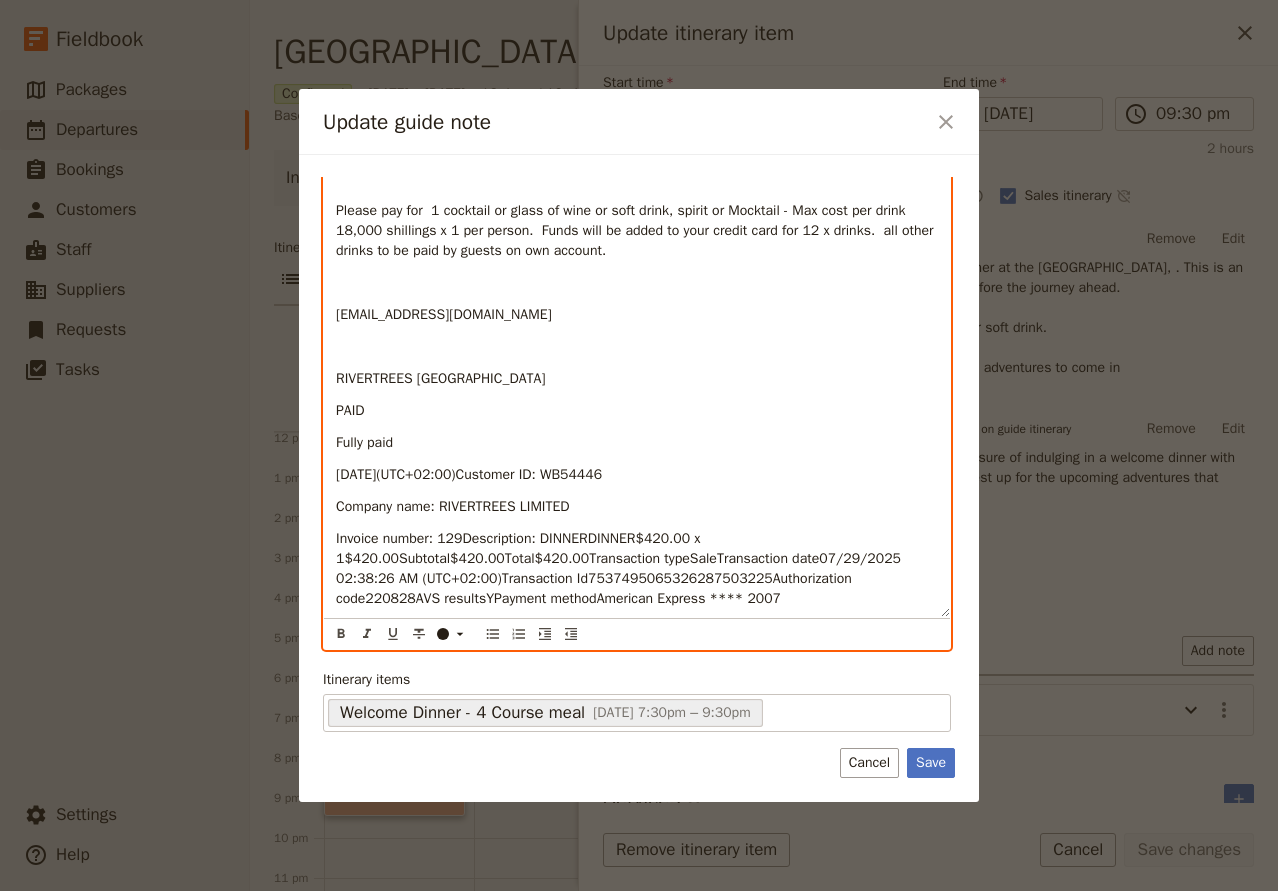 click on "Invoice number: 129Description: DINNERDINNER$420.00 x 1$420.00Subtotal$420.00Total$420.00Transaction typeSaleTransaction date07/29/2025 02:38:26 AM (UTC+02:00)Transaction Id7537495065326287503225Authorization code220828AVS resultsYPayment methodAmerican Express **** 2007" at bounding box center [620, 568] 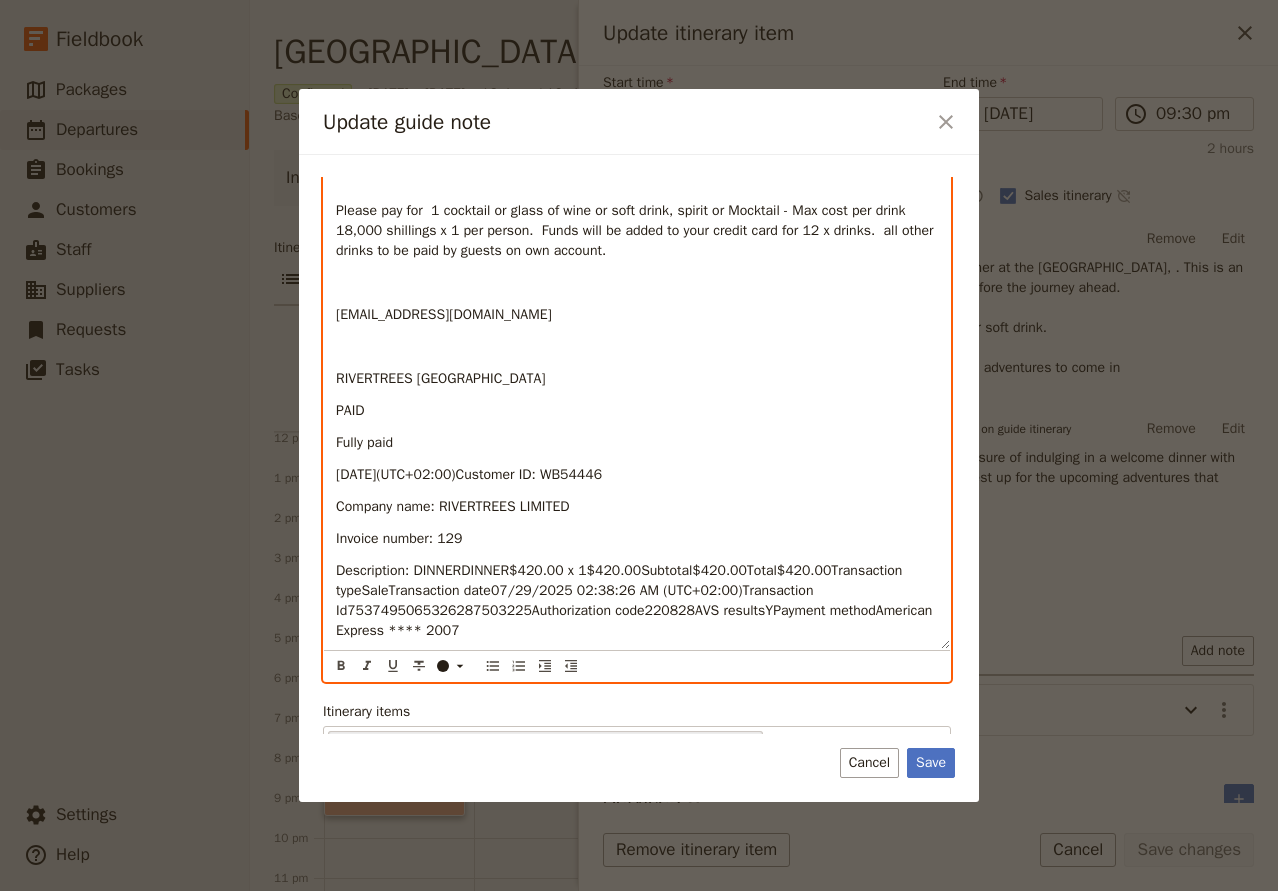 click on "Description: DINNERDINNER$420.00 x 1$420.00Subtotal$420.00Total$420.00Transaction typeSaleTransaction date07/29/2025 02:38:26 AM (UTC+02:00)Transaction Id7537495065326287503225Authorization code220828AVS resultsYPayment methodAmerican Express **** 2007" at bounding box center (636, 600) 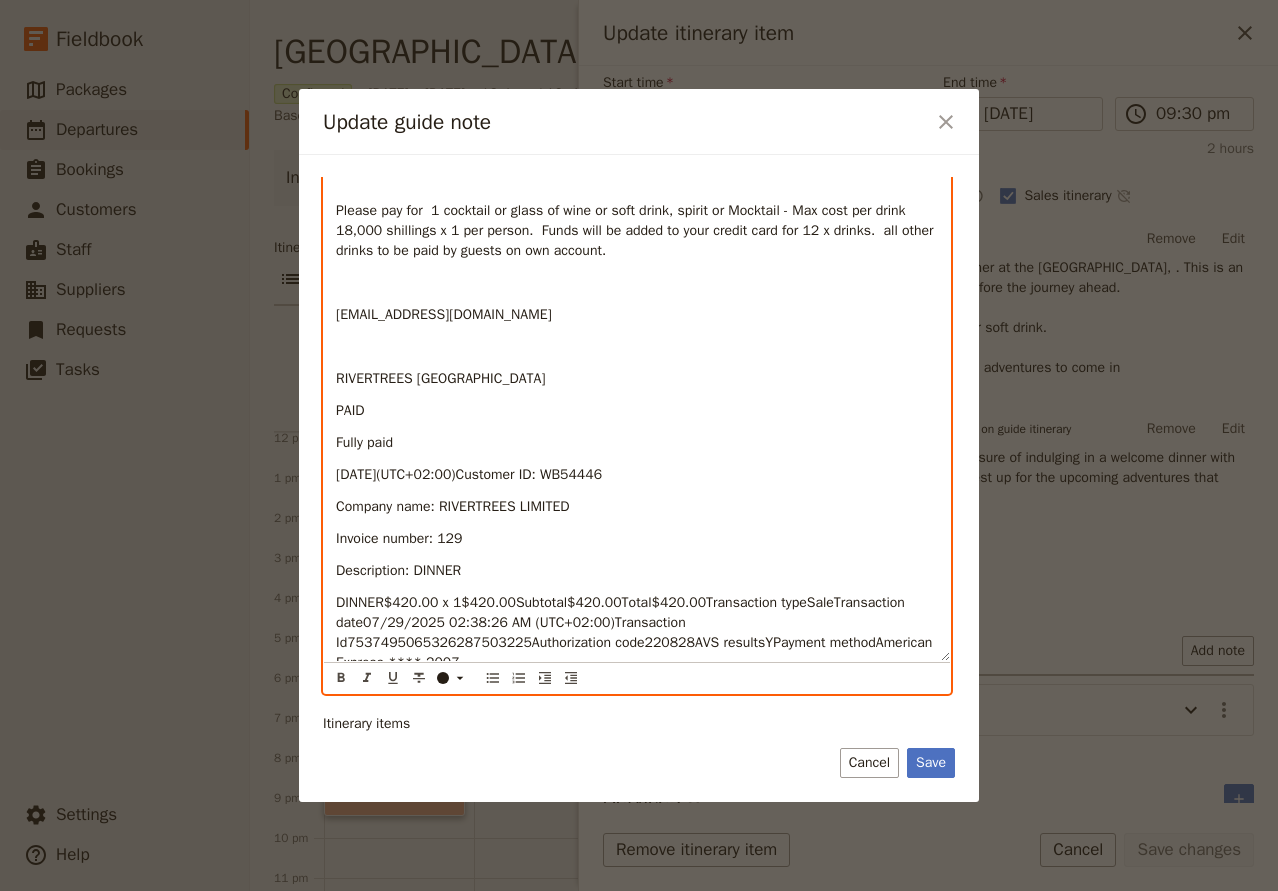 scroll, scrollTop: 197, scrollLeft: 0, axis: vertical 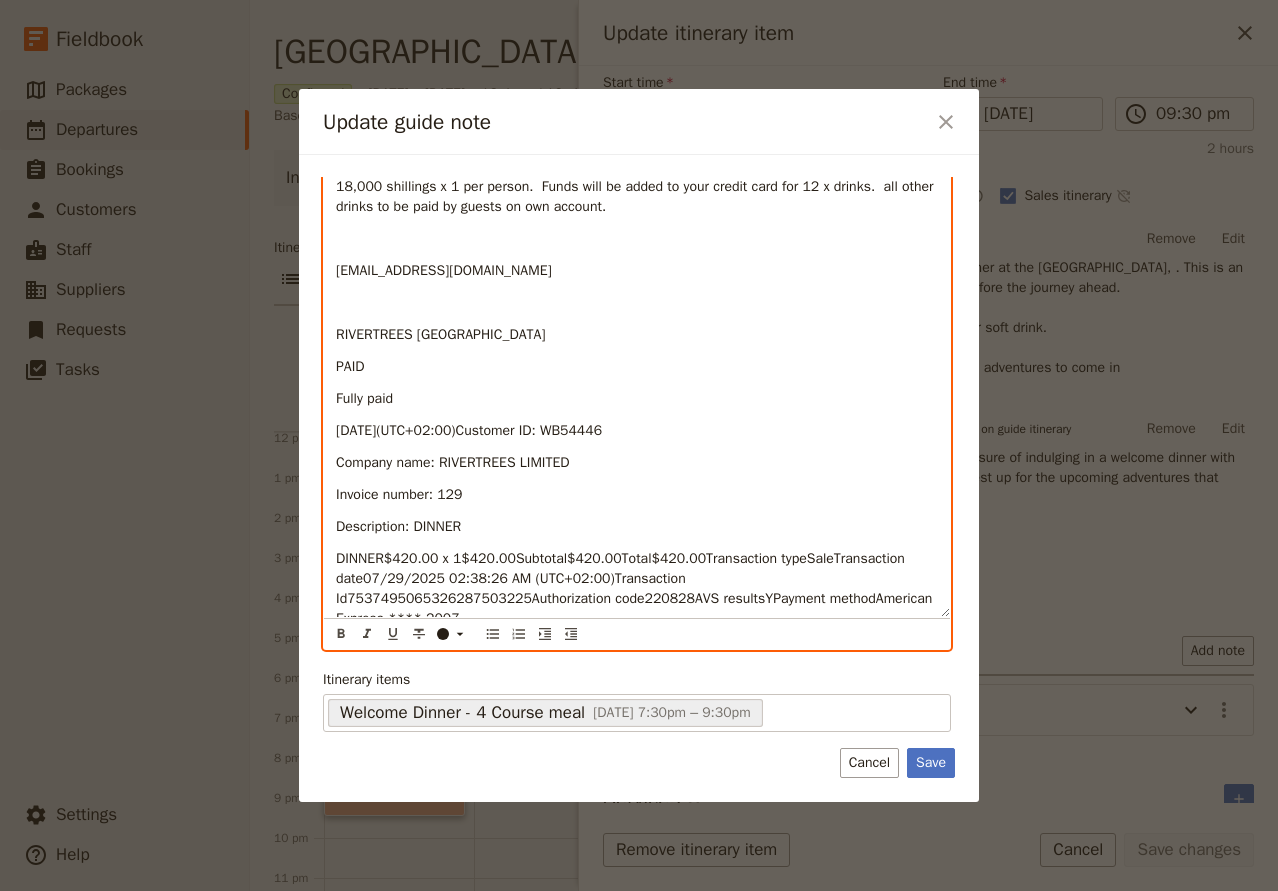 click on "DINNER$420.00 x 1$420.00Subtotal$420.00Total$420.00Transaction typeSaleTransaction date07/29/2025 02:38:26 AM (UTC+02:00)Transaction Id7537495065326287503225Authorization code220828AVS resultsYPayment methodAmerican Express **** 2007" at bounding box center [636, 588] 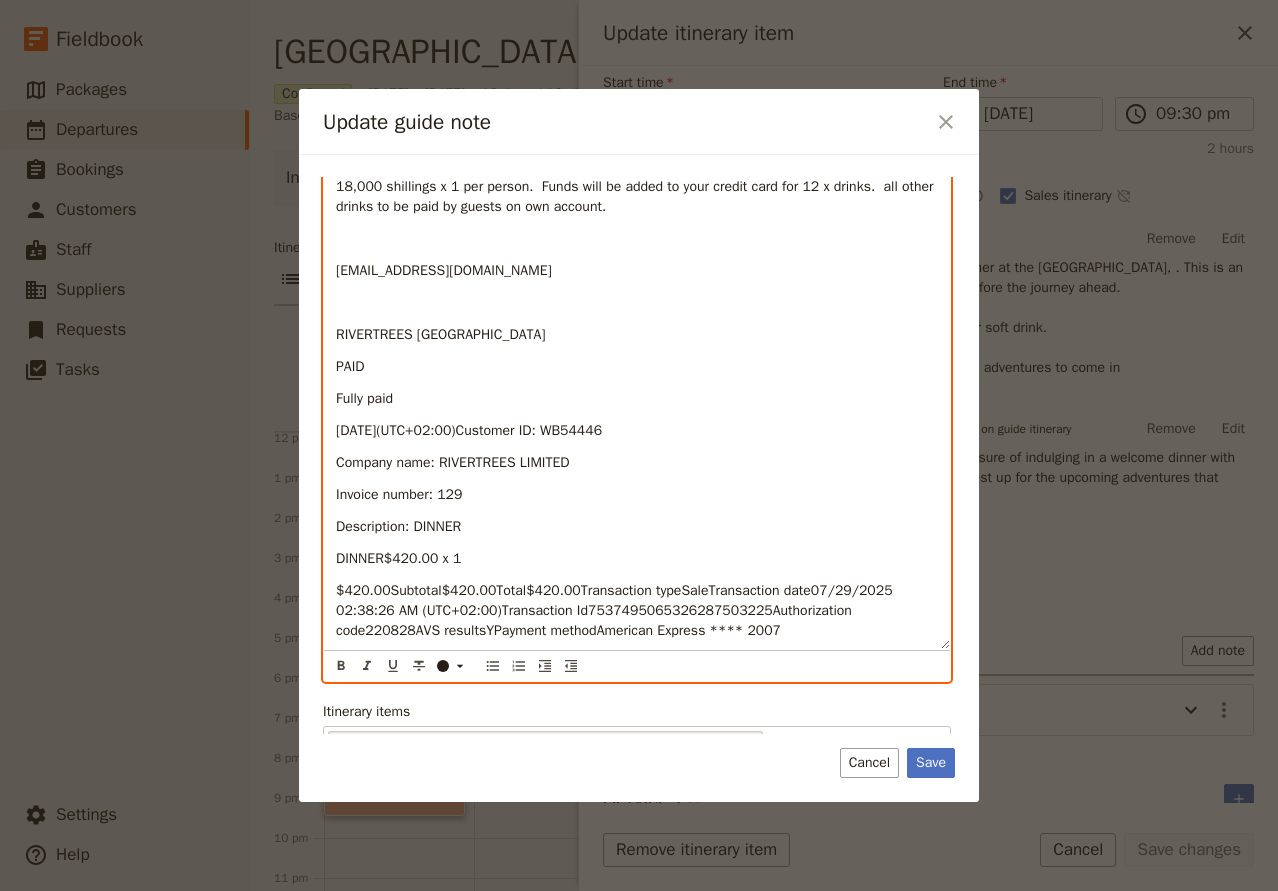 click on "$420.00Subtotal$420.00Total$420.00Transaction typeSaleTransaction date07/29/2025 02:38:26 AM (UTC+02:00)Transaction Id7537495065326287503225Authorization code220828AVS resultsYPayment methodAmerican Express **** 2007" at bounding box center [616, 610] 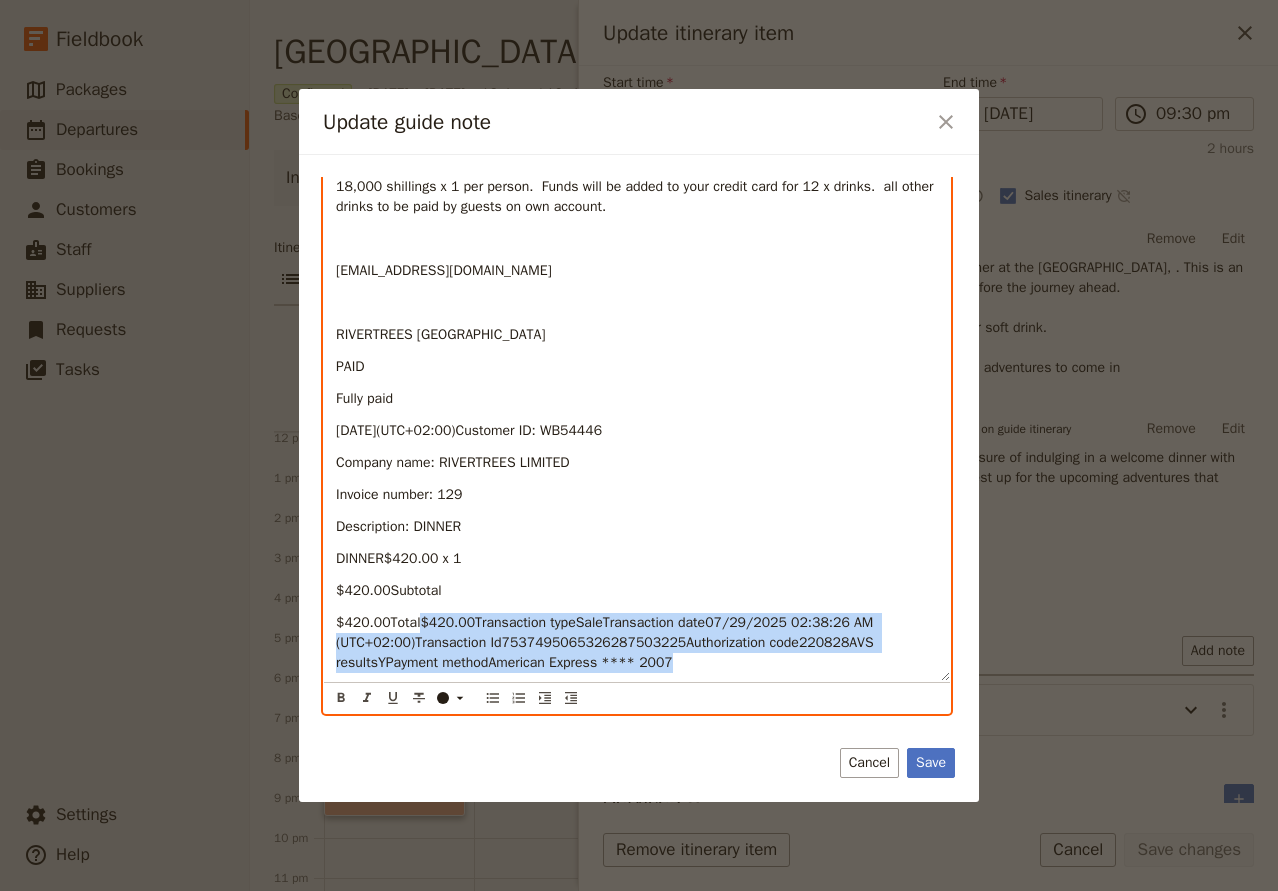 drag, startPoint x: 682, startPoint y: 665, endPoint x: 416, endPoint y: 632, distance: 268.03918 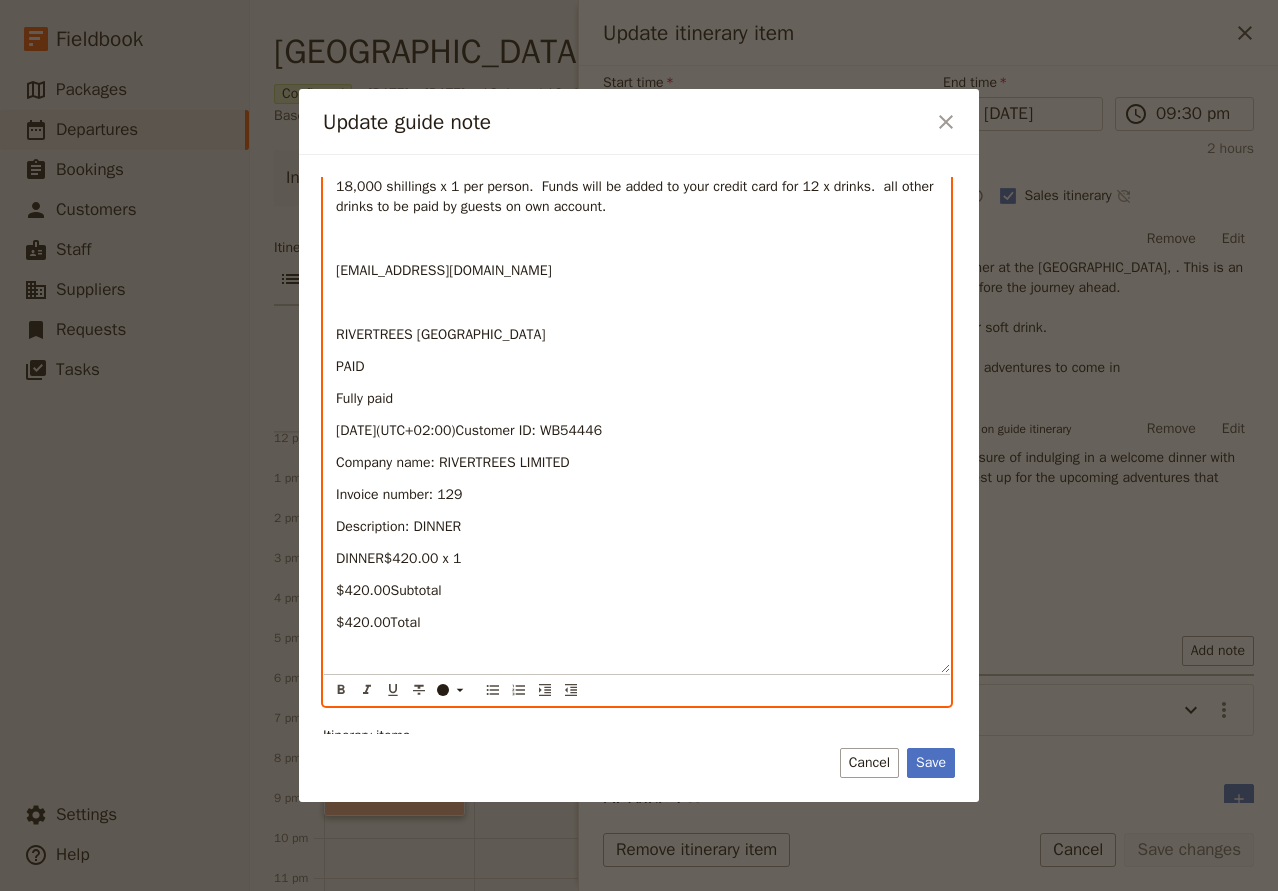 click on "DINNER$420.00 x 1" at bounding box center [398, 558] 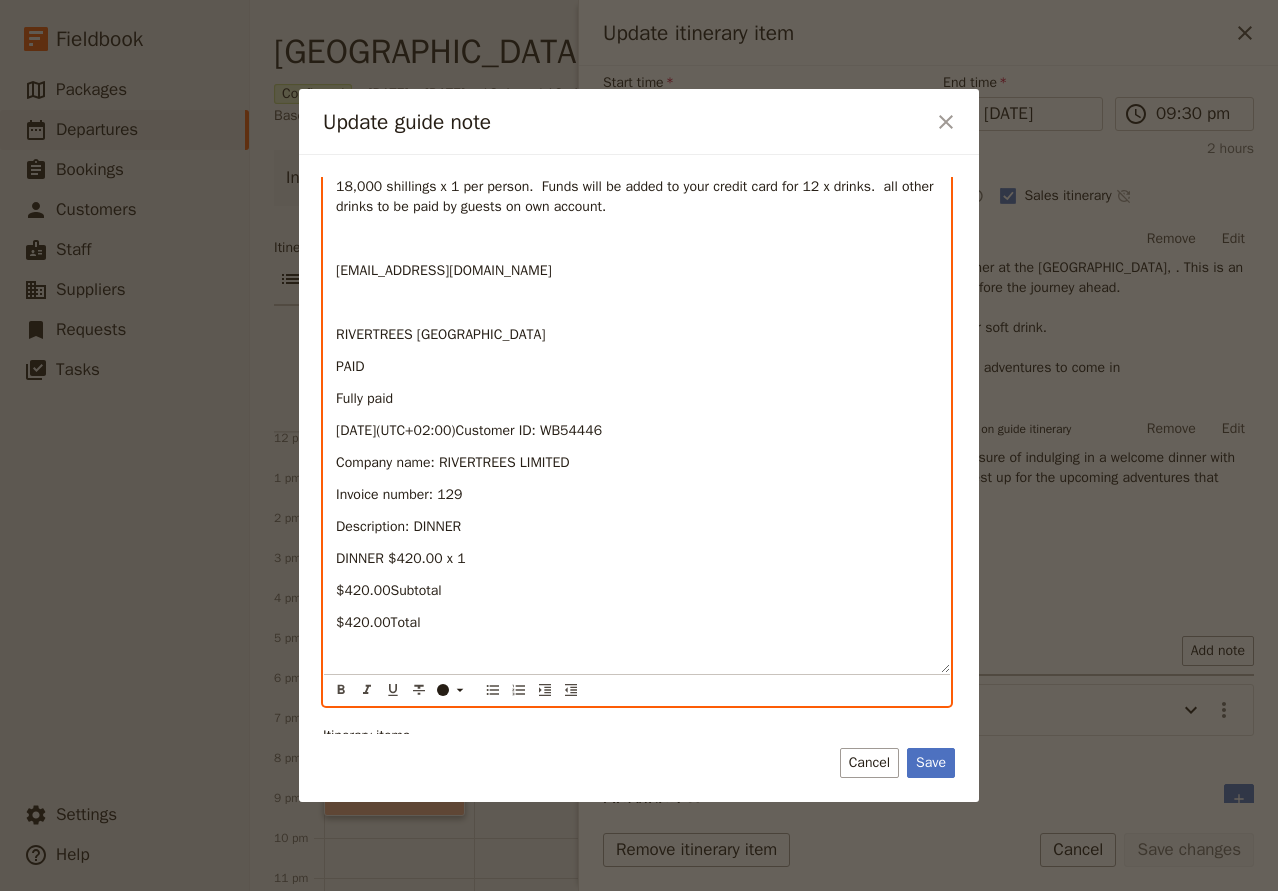 click on "DINNER $420.00 x 1" at bounding box center [637, 559] 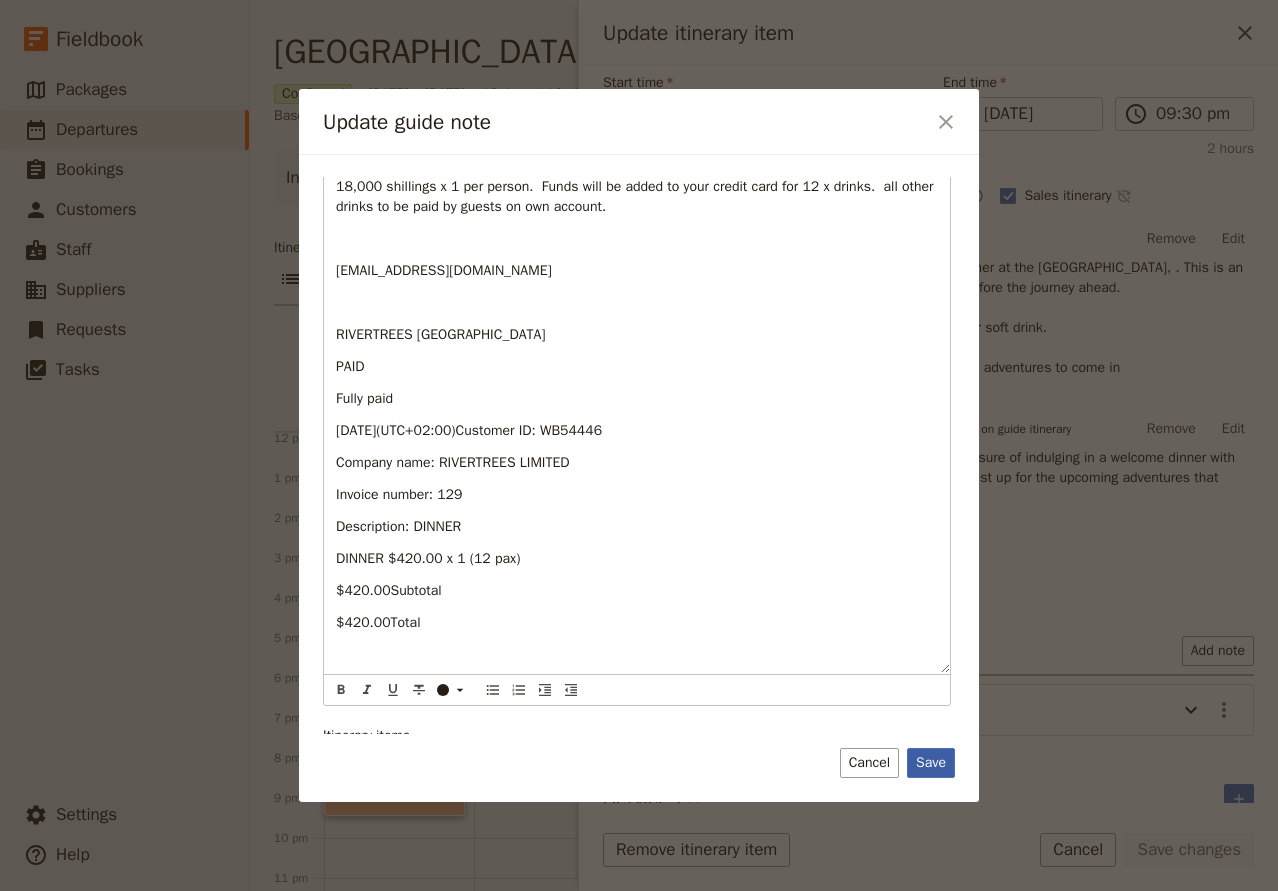 click on "Save" at bounding box center [931, 763] 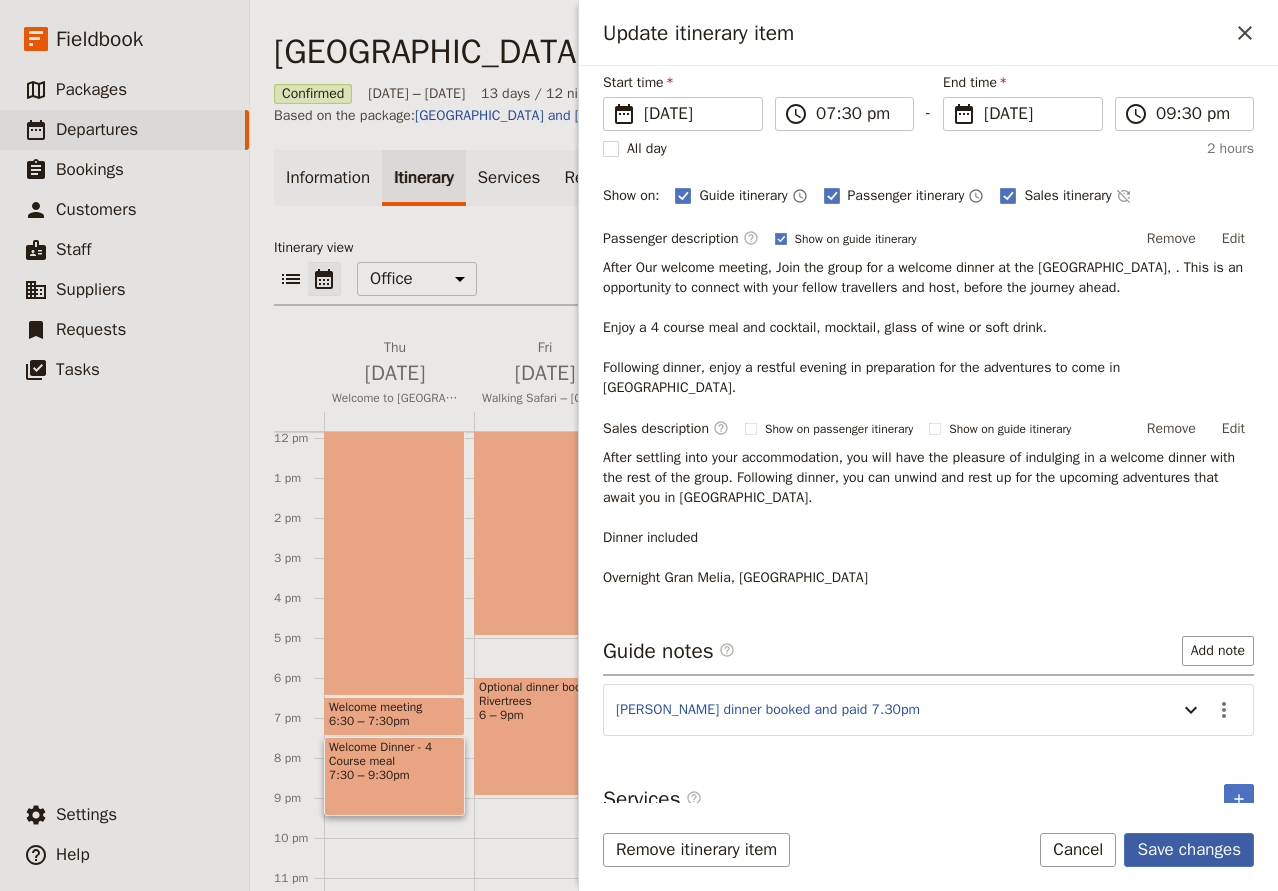 click on "Save changes" at bounding box center [1189, 850] 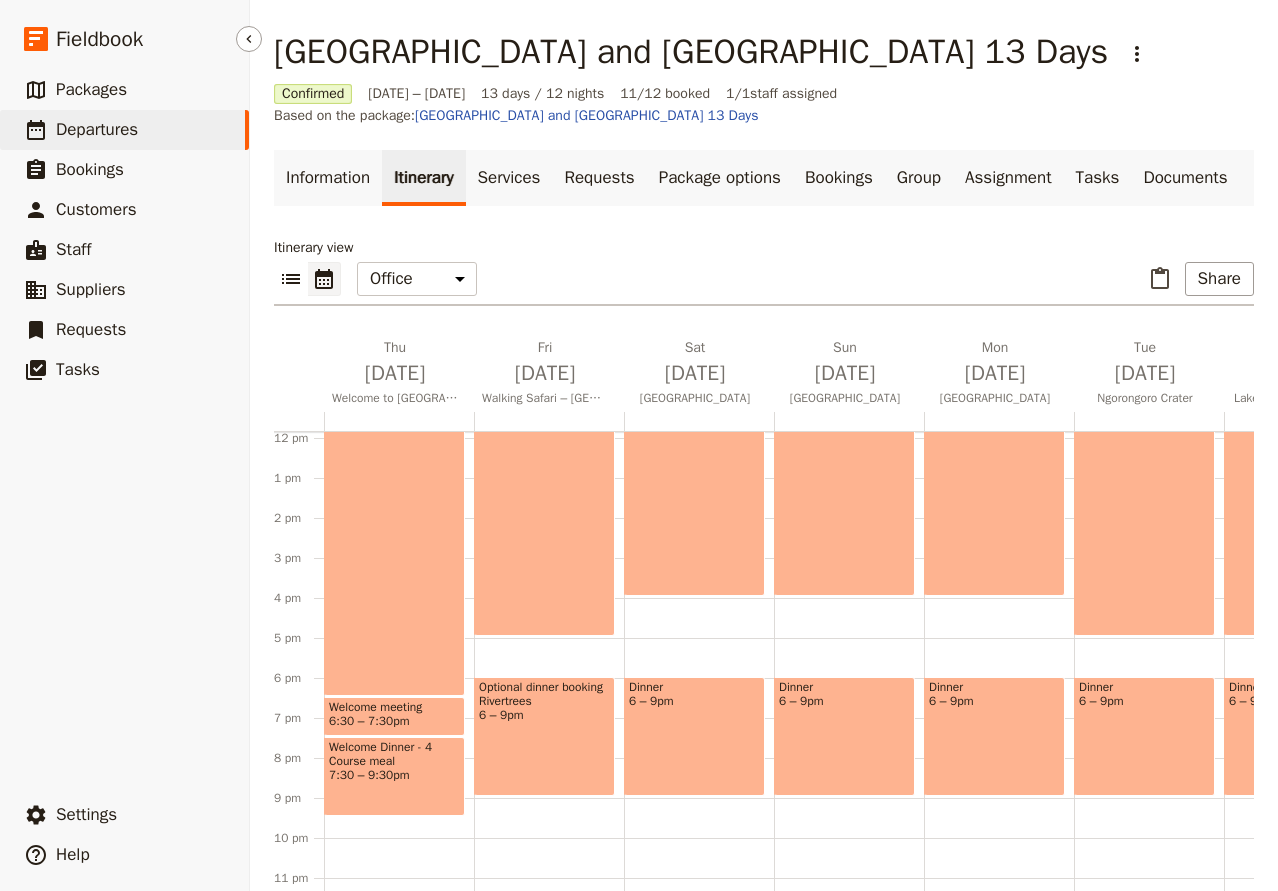 click on "Departures" at bounding box center [97, 129] 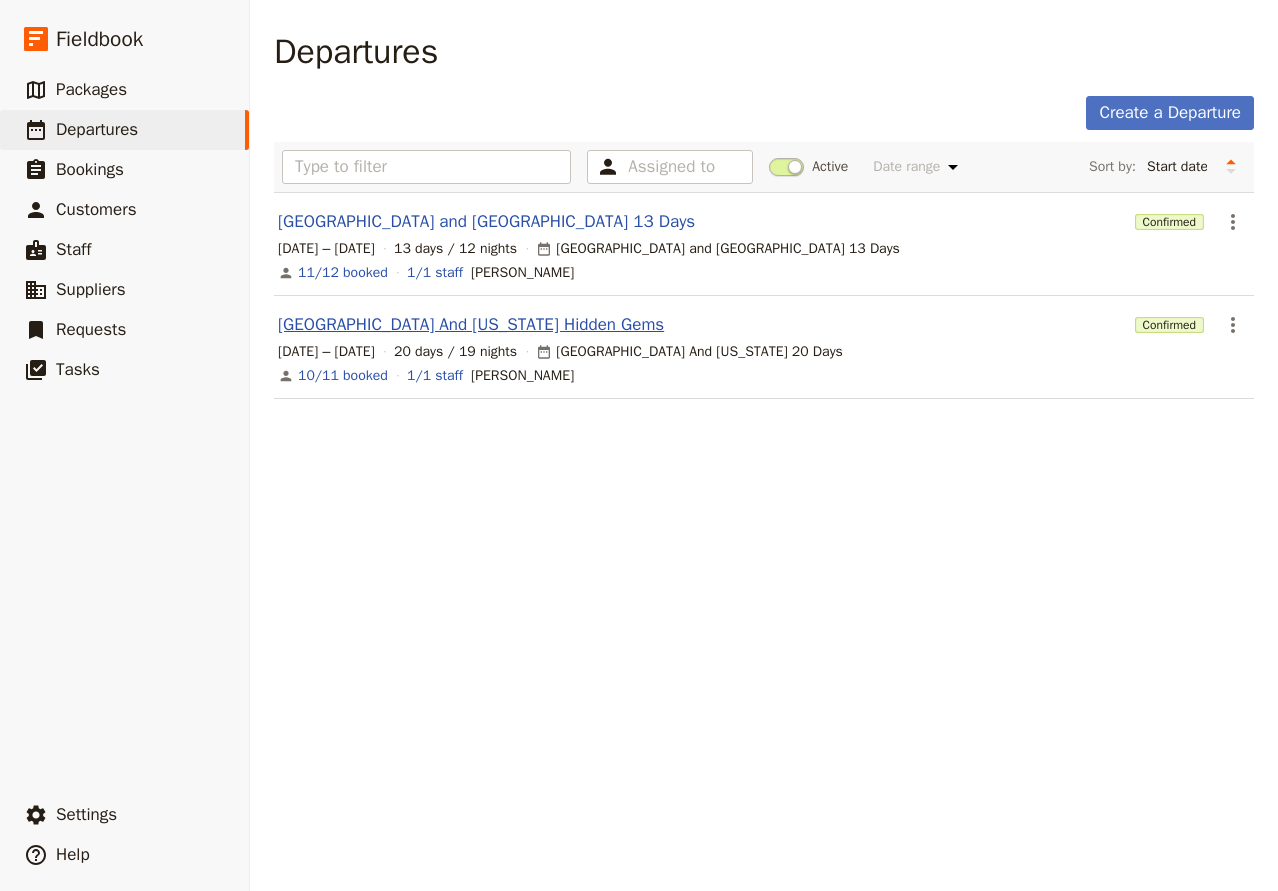 click on "[GEOGRAPHIC_DATA] And [US_STATE] Hidden Gems" at bounding box center (471, 325) 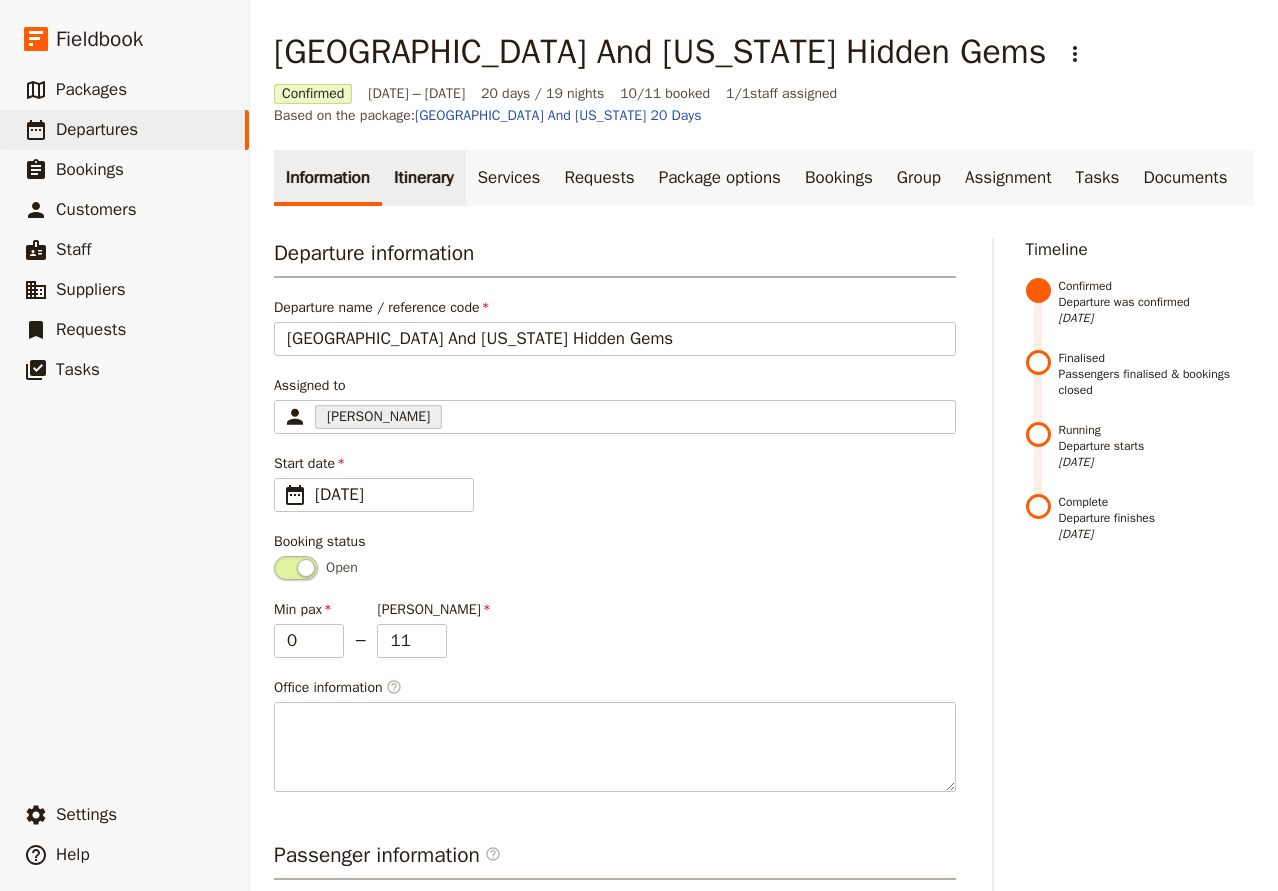 click on "Itinerary" at bounding box center [423, 178] 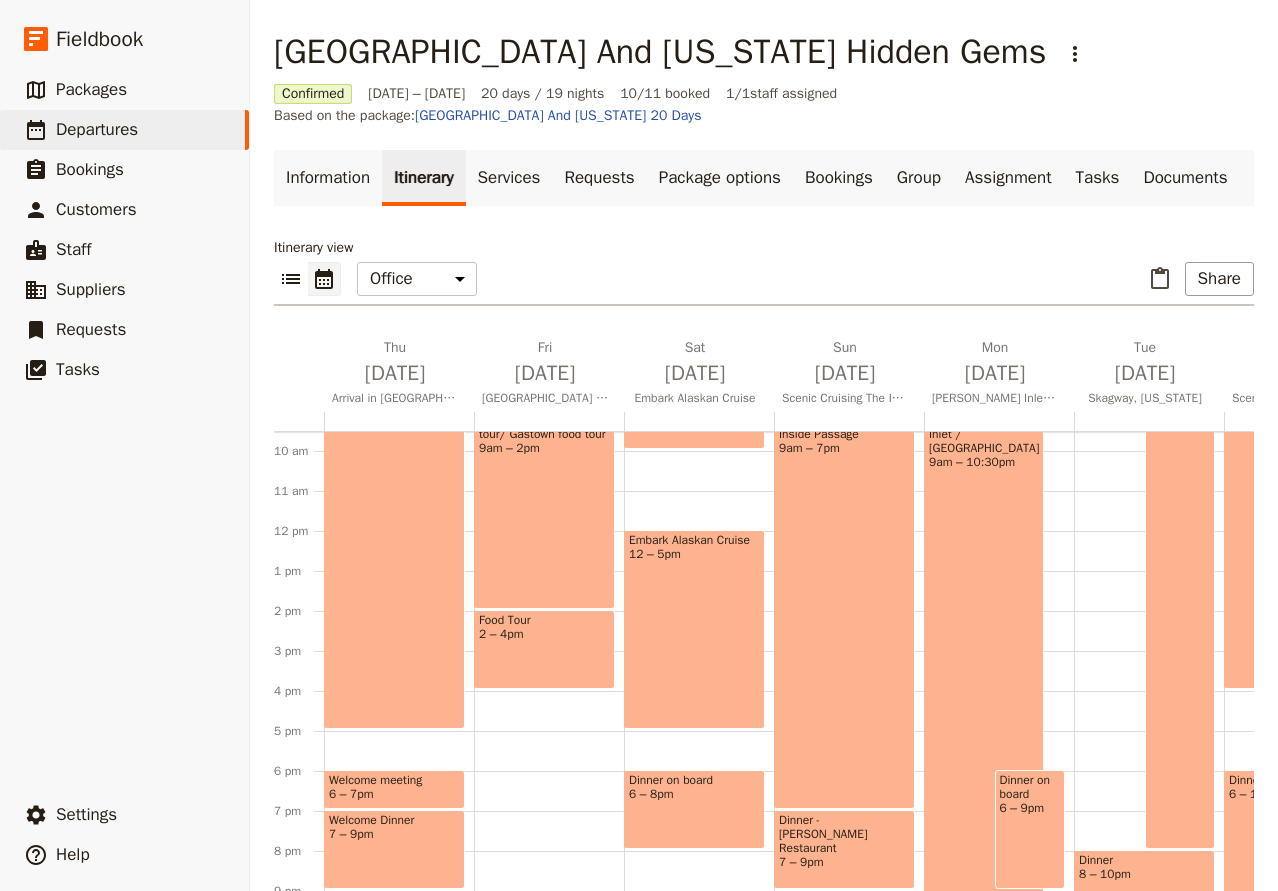 scroll, scrollTop: 474, scrollLeft: 0, axis: vertical 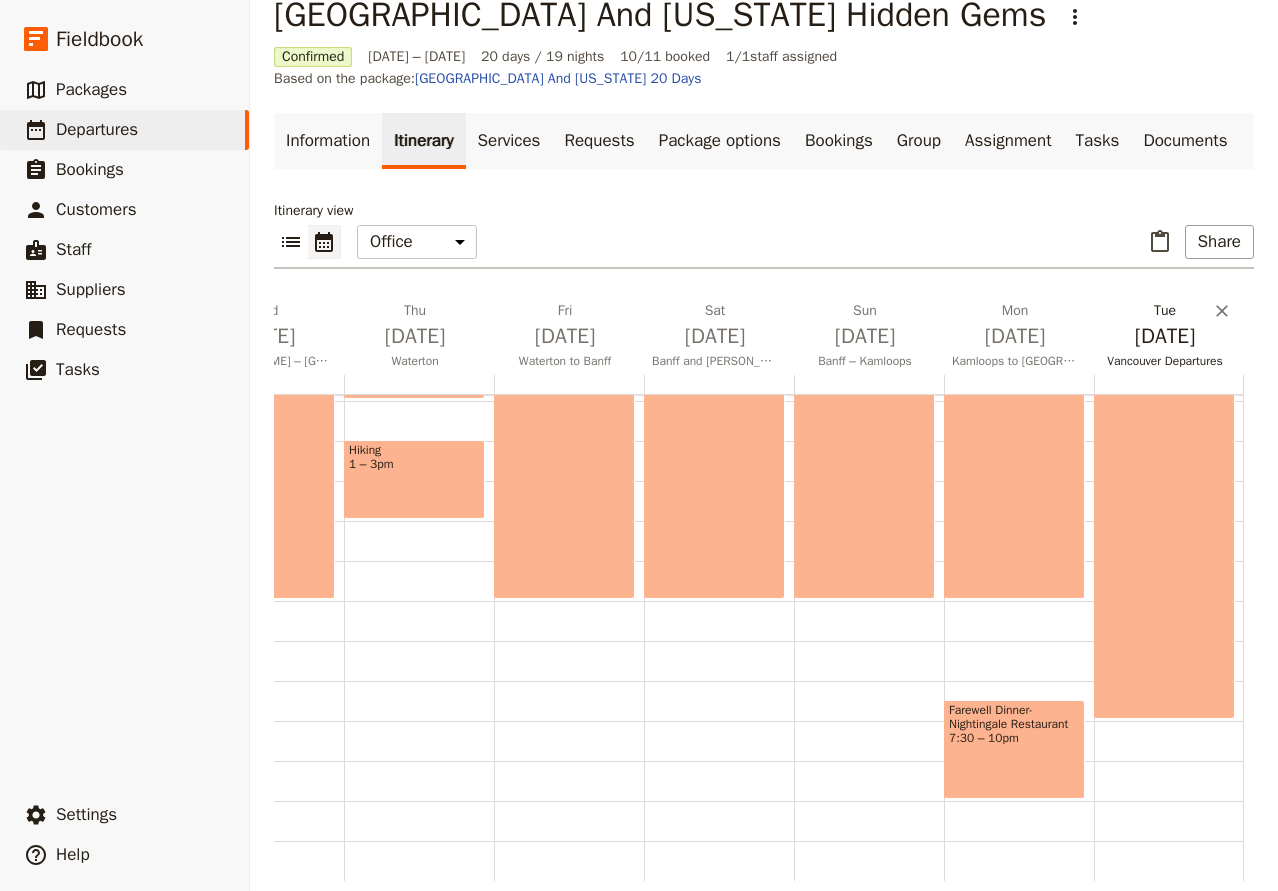 click on "[DATE]" at bounding box center [1165, 336] 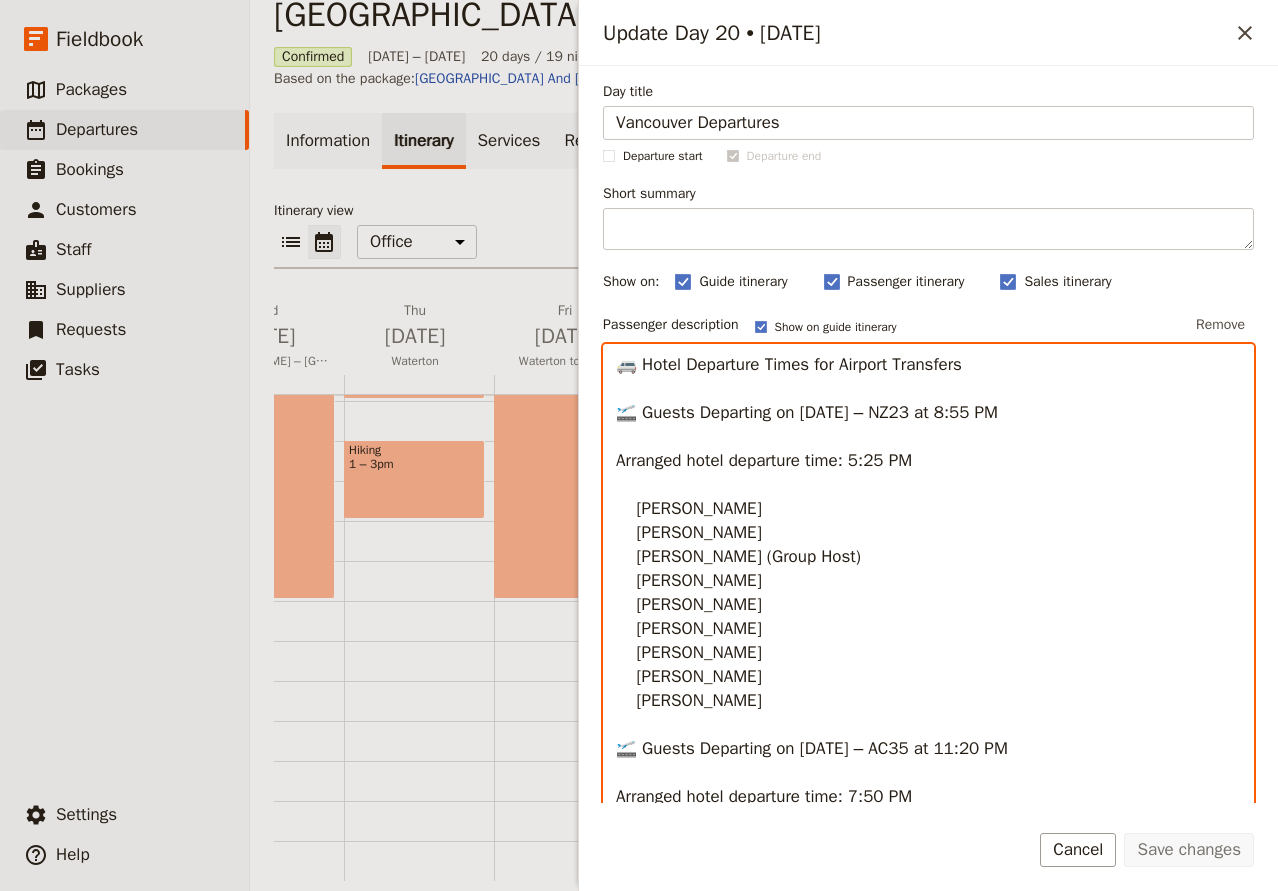 click on "🚐 Hotel Departure Times for Airport Transfers
🛫 Guests Departing on [DATE] – NZ23 at 8:55 PM
Arranged hotel departure time: 5:25 PM
[PERSON_NAME]
[PERSON_NAME]
[PERSON_NAME] (Group Host)
[PERSON_NAME]
[PERSON_NAME]
[PERSON_NAME]
[PERSON_NAME]
[PERSON_NAME]
[PERSON_NAME]
🛫 Guests Departing on [DATE] – AC35 at 11:20 PM
Arranged hotel departure time: 7:50 PM
[PERSON_NAME]
[PERSON_NAME]
🛫 Guest Departing on [DATE] – NZ23 at 8:55 PM
Arranged hotel departure time: 5:25 PM
[PERSON_NAME] (Post-tour stay at [GEOGRAPHIC_DATA] from [DATE]–[DATE])" at bounding box center [928, 657] 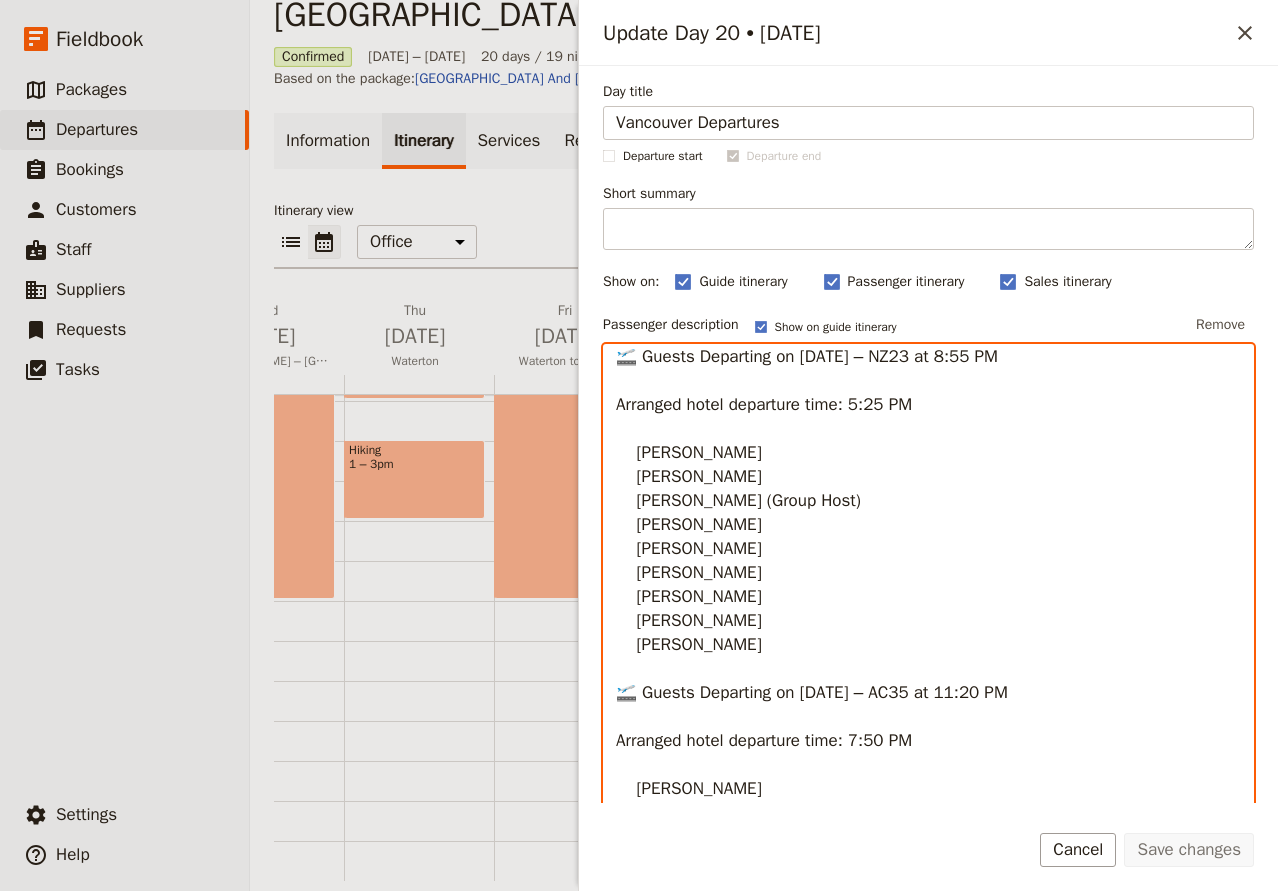 click on "🚐 Hotel Departure Times for Airport Transfers
🛫 Guests Departing on [DATE] – NZ23 at 8:55 PM
Arranged hotel departure time: 5:25 PM
[PERSON_NAME]
[PERSON_NAME]
[PERSON_NAME] (Group Host)
[PERSON_NAME]
[PERSON_NAME]
[PERSON_NAME]
[PERSON_NAME]
[PERSON_NAME]
[PERSON_NAME]
🛫 Guests Departing on [DATE] – AC35 at 11:20 PM
Arranged hotel departure time: 7:50 PM
[PERSON_NAME]
[PERSON_NAME]
🛫 Guest Departing on [DATE] – NZ23 at 8:55 PM
Arranged hotel departure time: 5:25 PM
[PERSON_NAME] (Post-tour stay at [GEOGRAPHIC_DATA] from [DATE]–[DATE])" at bounding box center [928, 657] 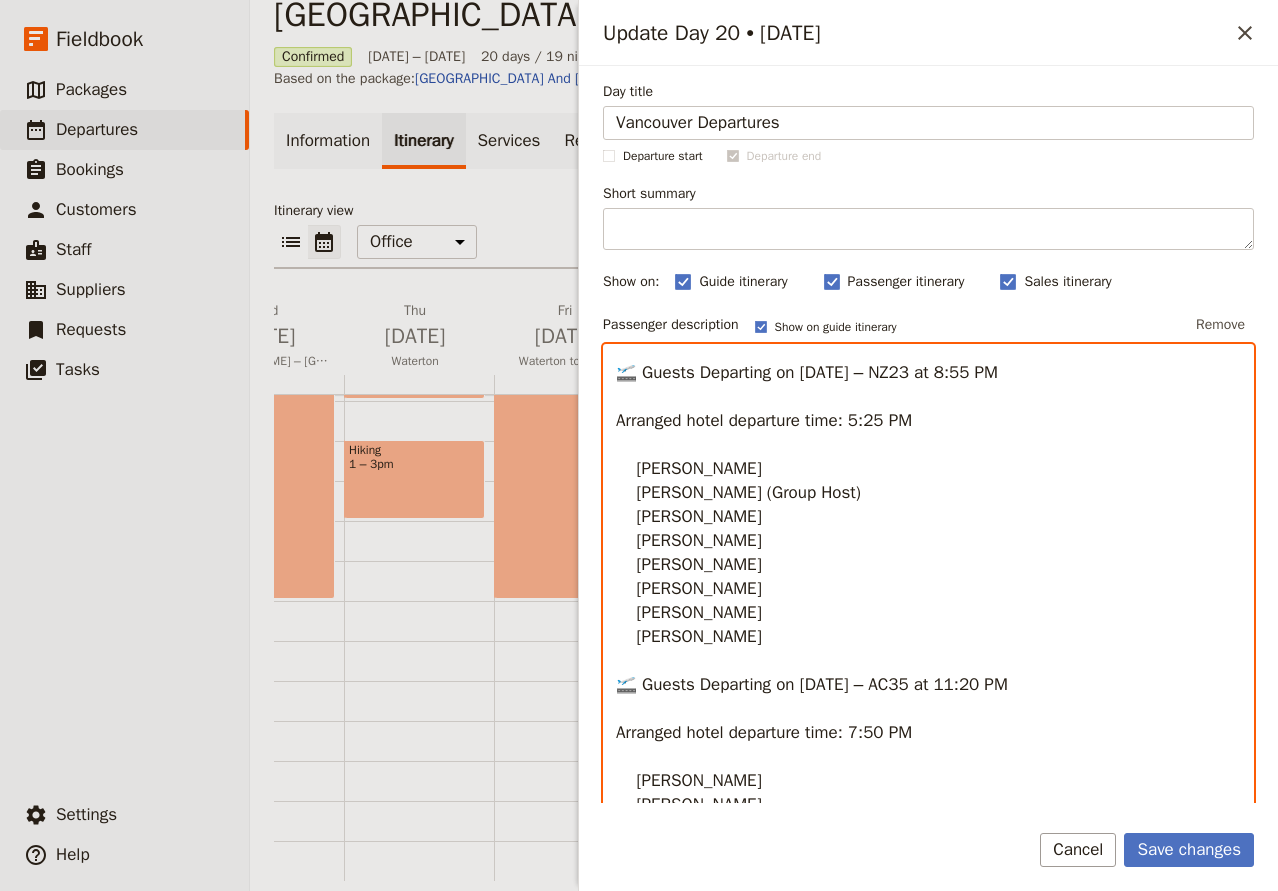 scroll, scrollTop: 40, scrollLeft: 0, axis: vertical 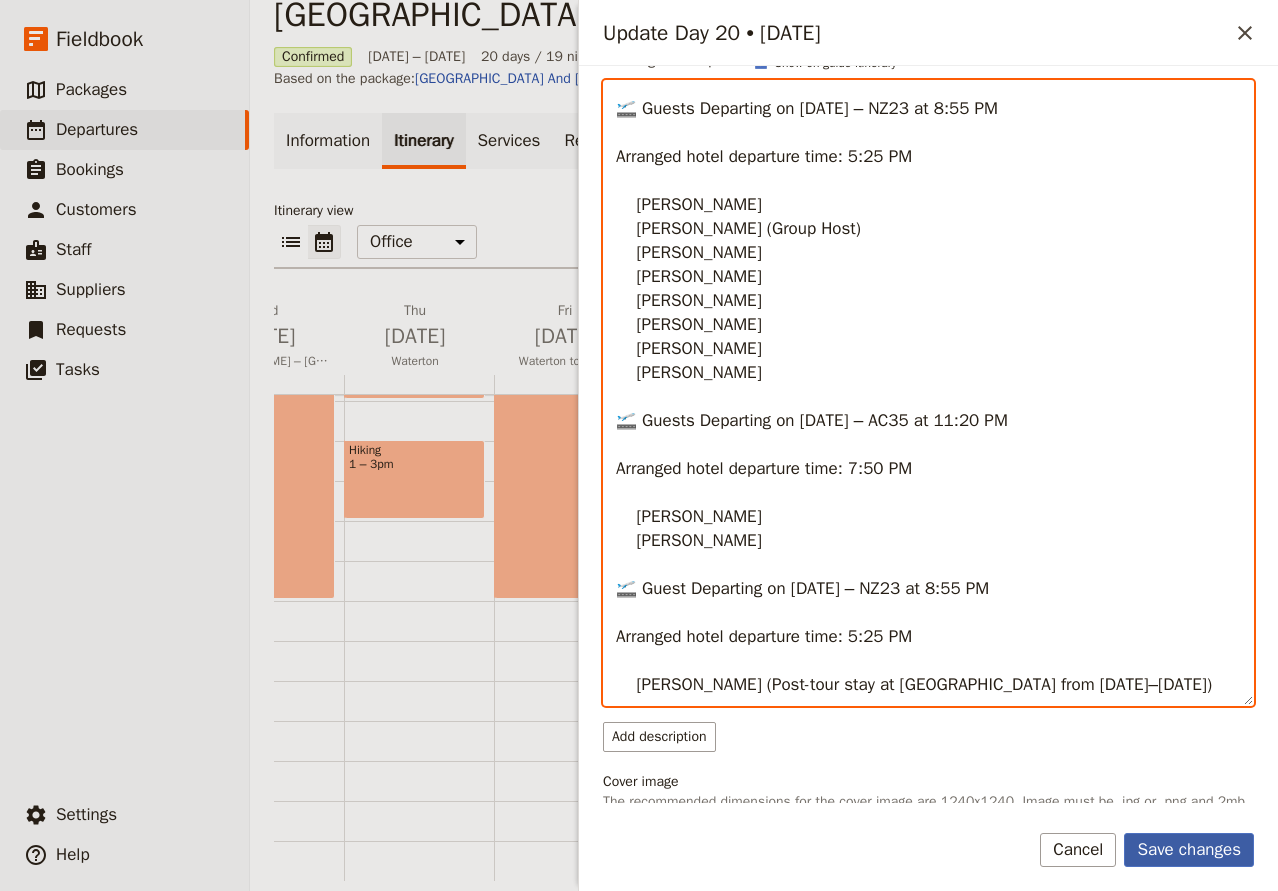 type on "🚐 Hotel Departure Times for Airport Transfers
🛫 Guests Departing on [DATE] – NZ23 at 8:55 PM
Arranged hotel departure time: 5:25 PM
[PERSON_NAME]
[PERSON_NAME] (Group Host)
[PERSON_NAME]
[PERSON_NAME]
[PERSON_NAME]
[PERSON_NAME]
[PERSON_NAME]
[PERSON_NAME]
🛫 Guests Departing on [DATE] – AC35 at 11:20 PM
Arranged hotel departure time: 7:50 PM
[PERSON_NAME]
[PERSON_NAME]
🛫 Guest Departing on [DATE] – NZ23 at 8:55 PM
Arranged hotel departure time: 5:25 PM
[PERSON_NAME] (Post-tour stay at [GEOGRAPHIC_DATA] from [DATE]–[DATE])" 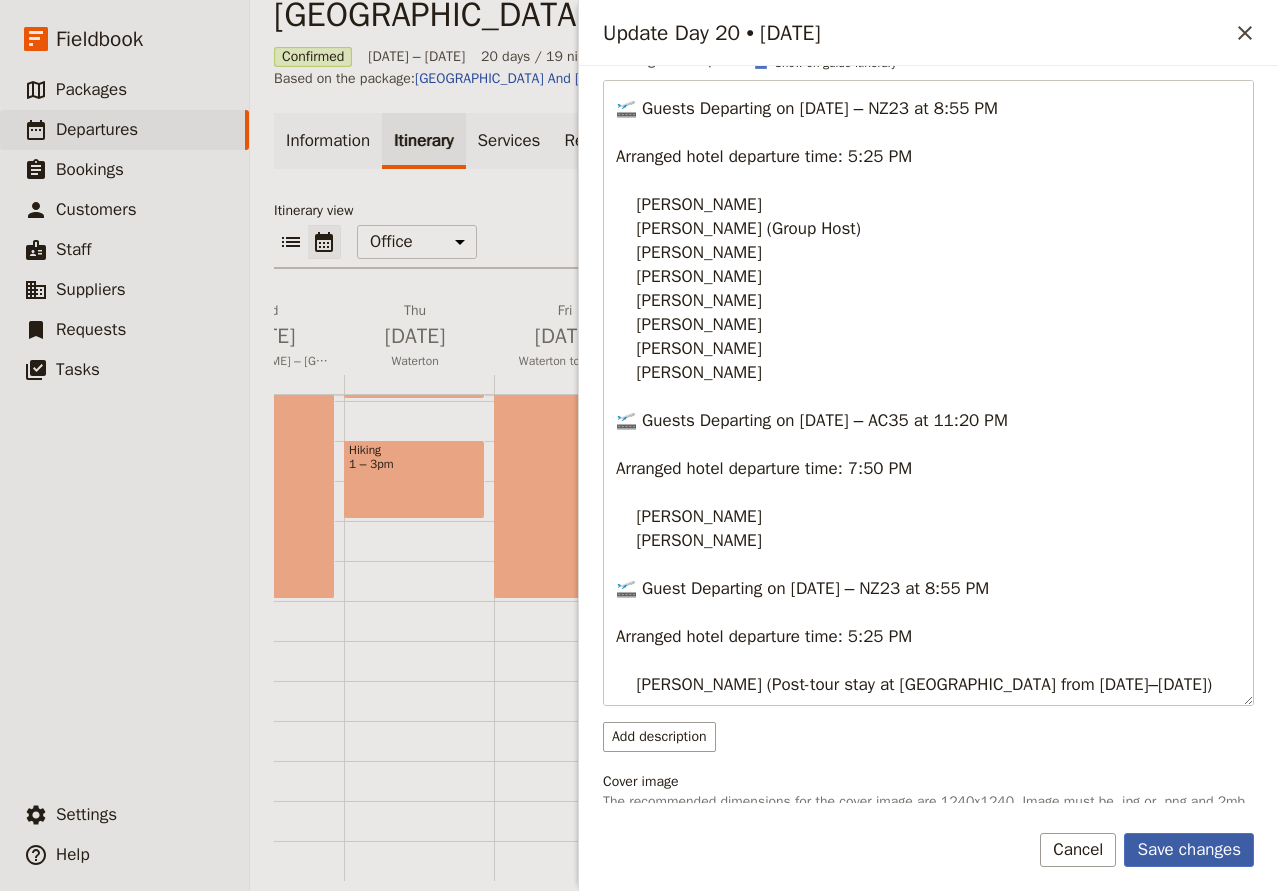 click on "Save changes" at bounding box center (1189, 850) 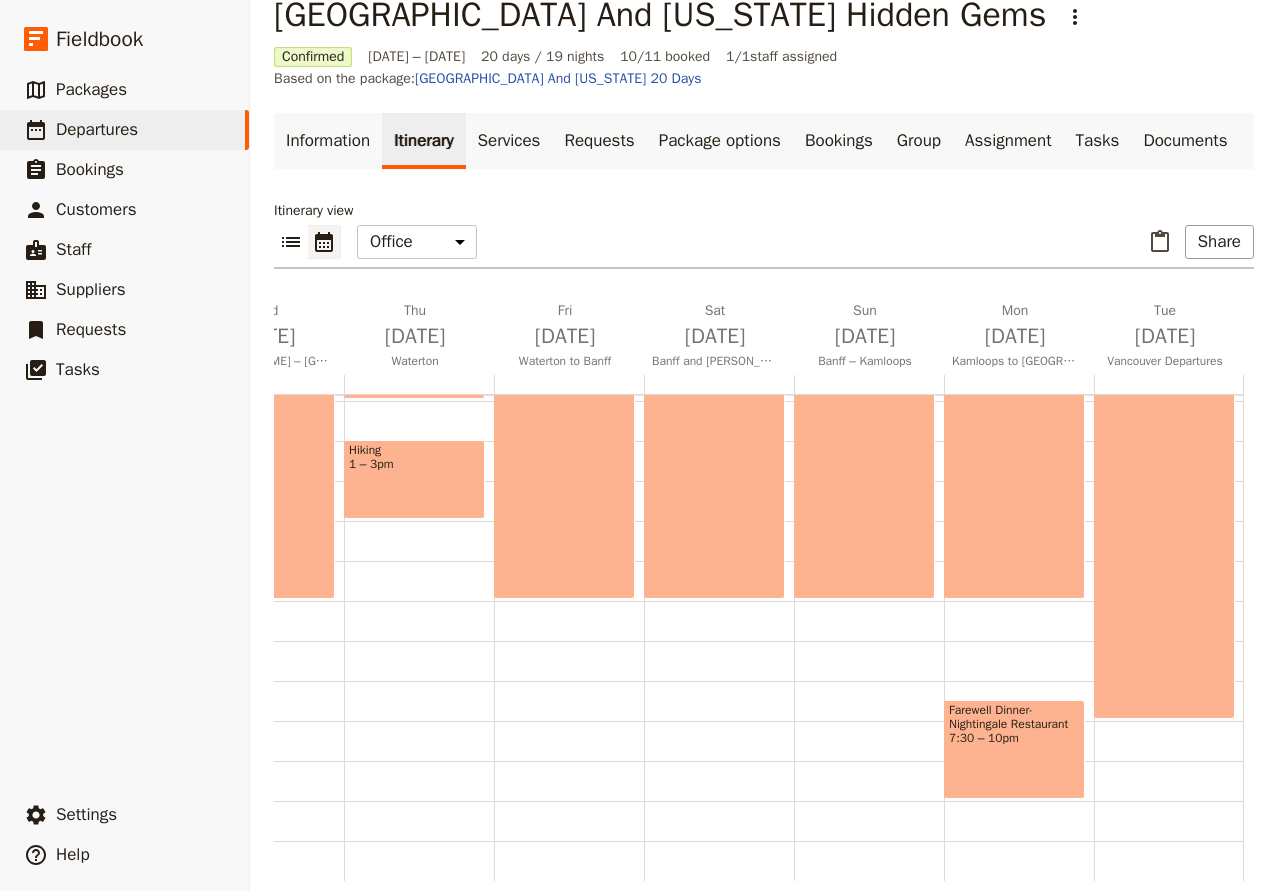 click on "Itinerary view" at bounding box center (764, 211) 